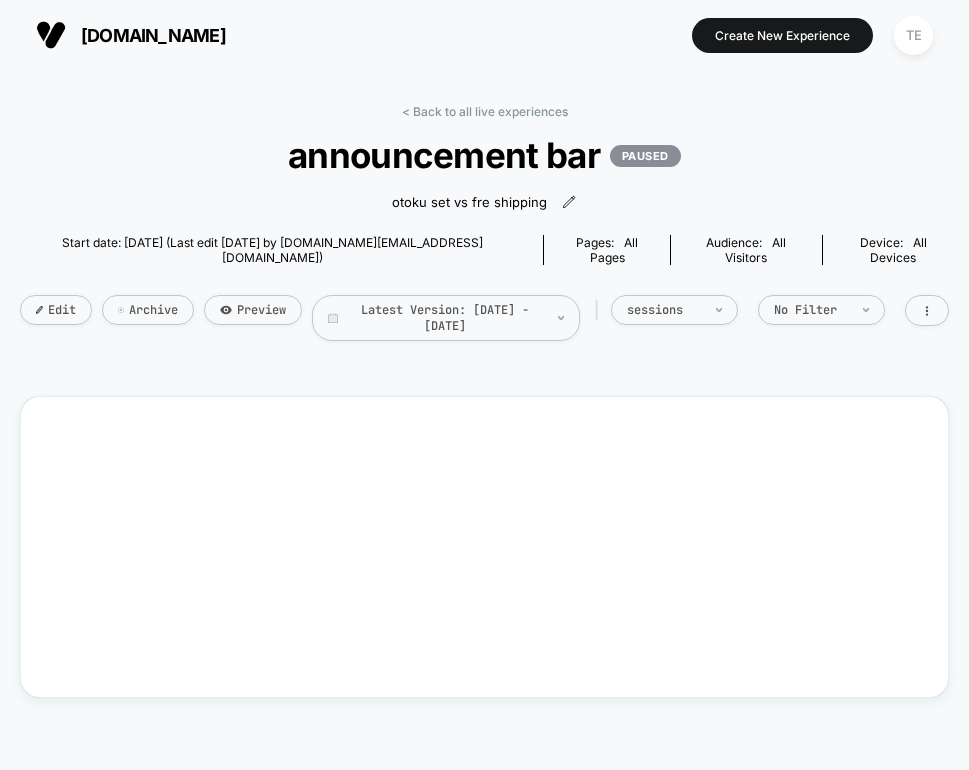 scroll, scrollTop: 0, scrollLeft: 0, axis: both 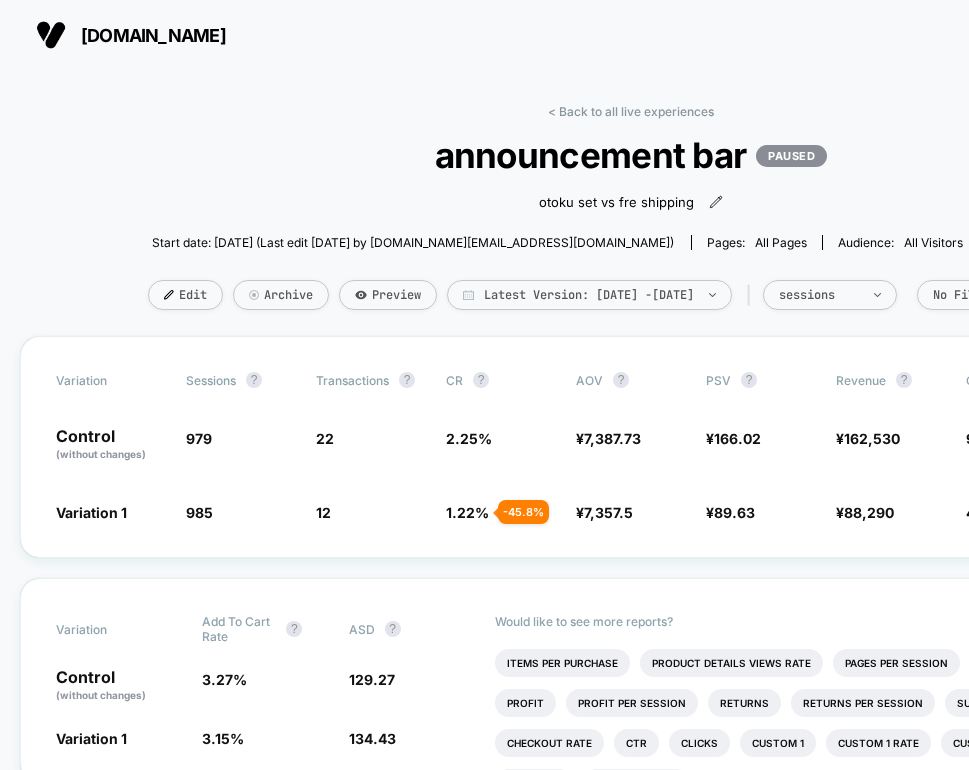 click on "[DOMAIN_NAME]" at bounding box center [153, 35] 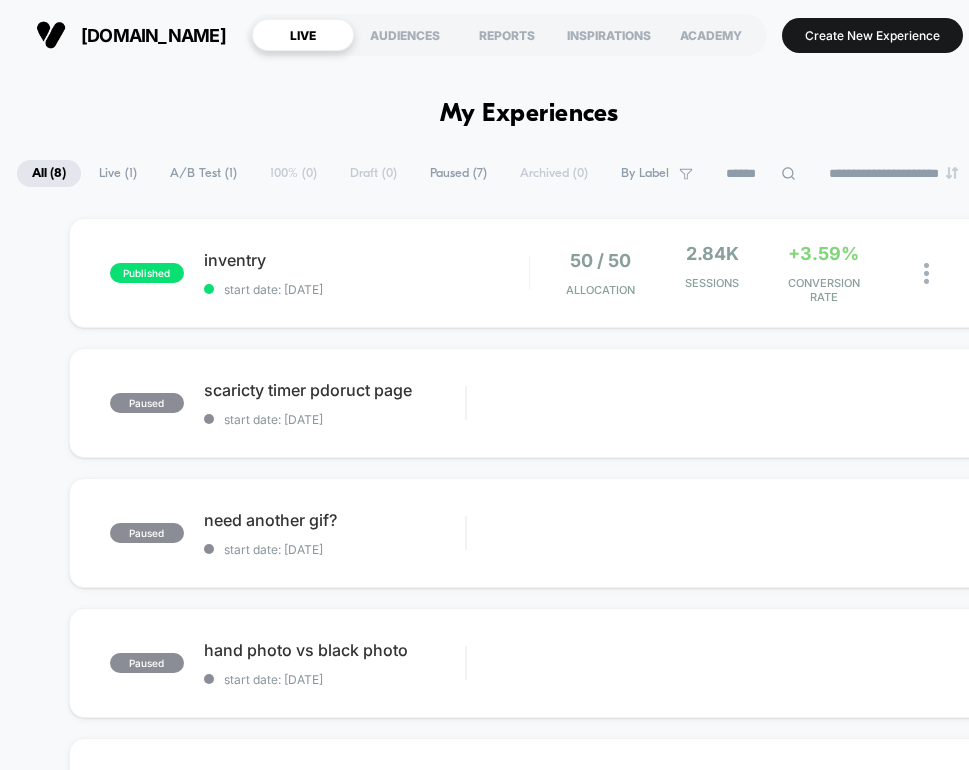 scroll, scrollTop: 0, scrollLeft: 0, axis: both 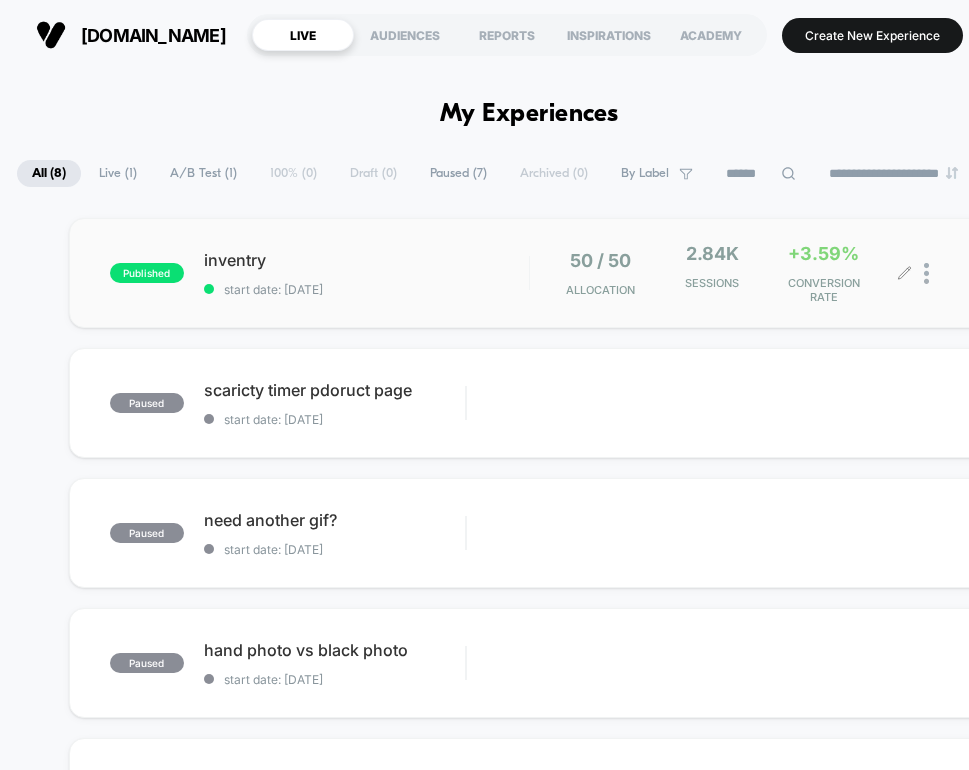 click on "50 / 50 Allocation 2.84k Sessions +3.59% CONVERSION RATE" at bounding box center (739, 273) 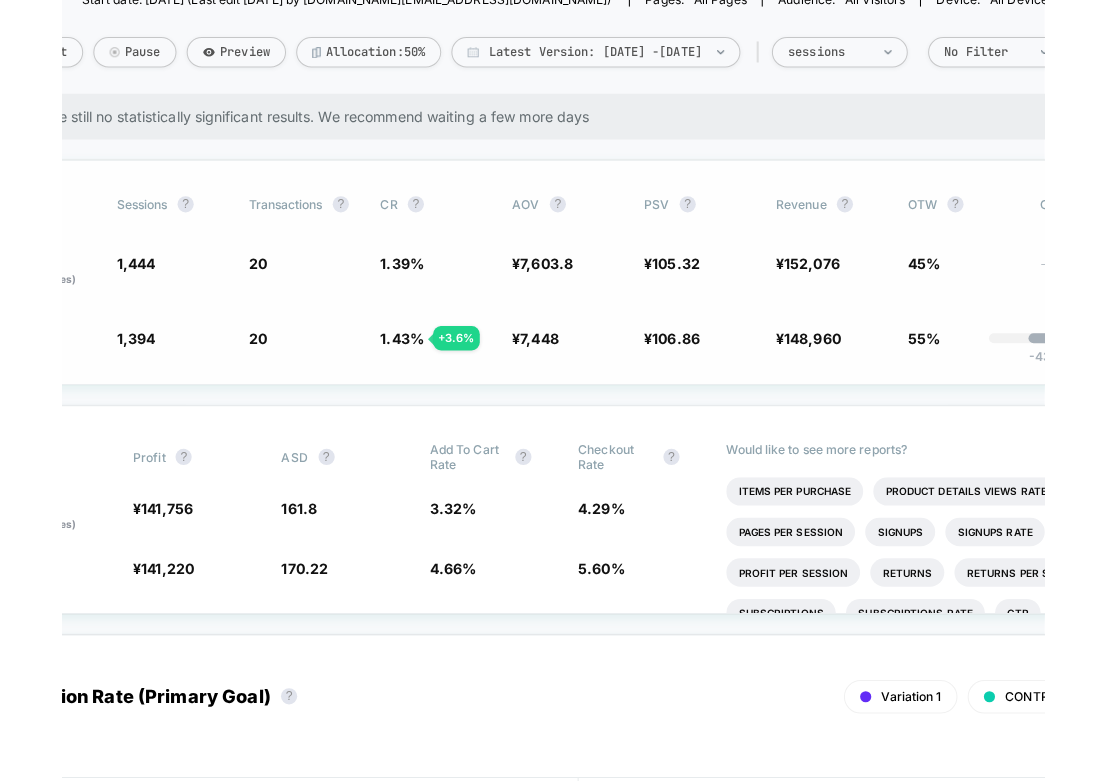 scroll, scrollTop: 244, scrollLeft: 137, axis: both 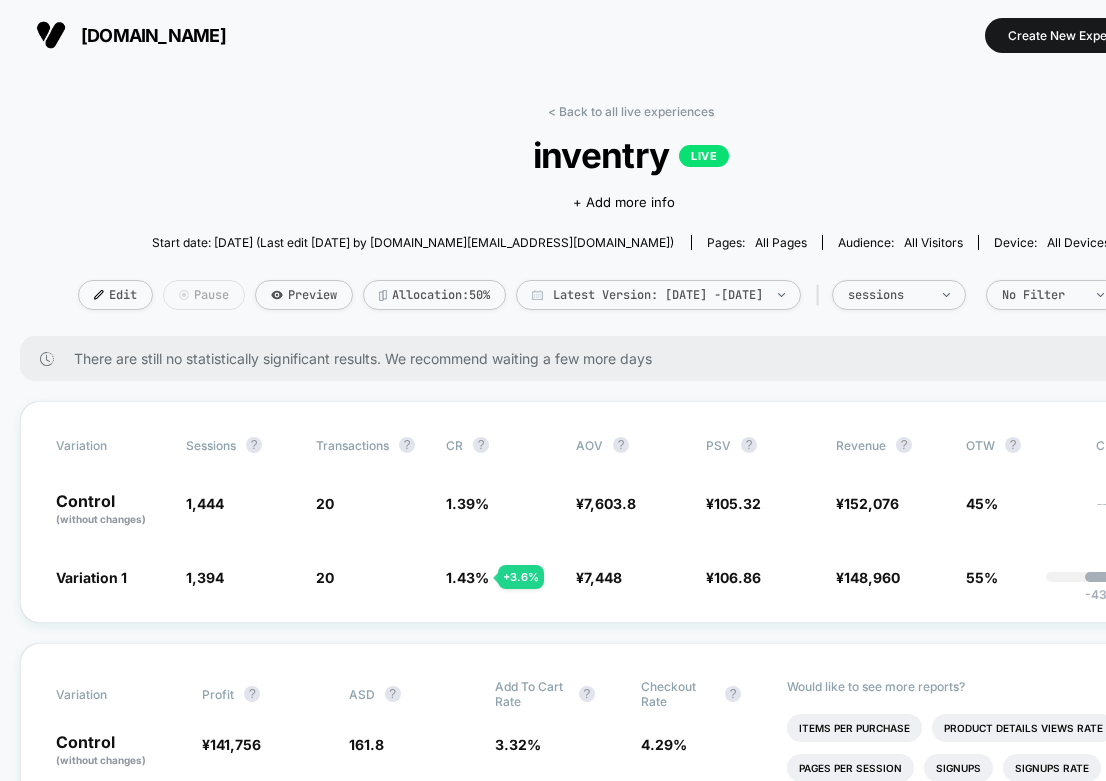 click on "Pause" at bounding box center [204, 295] 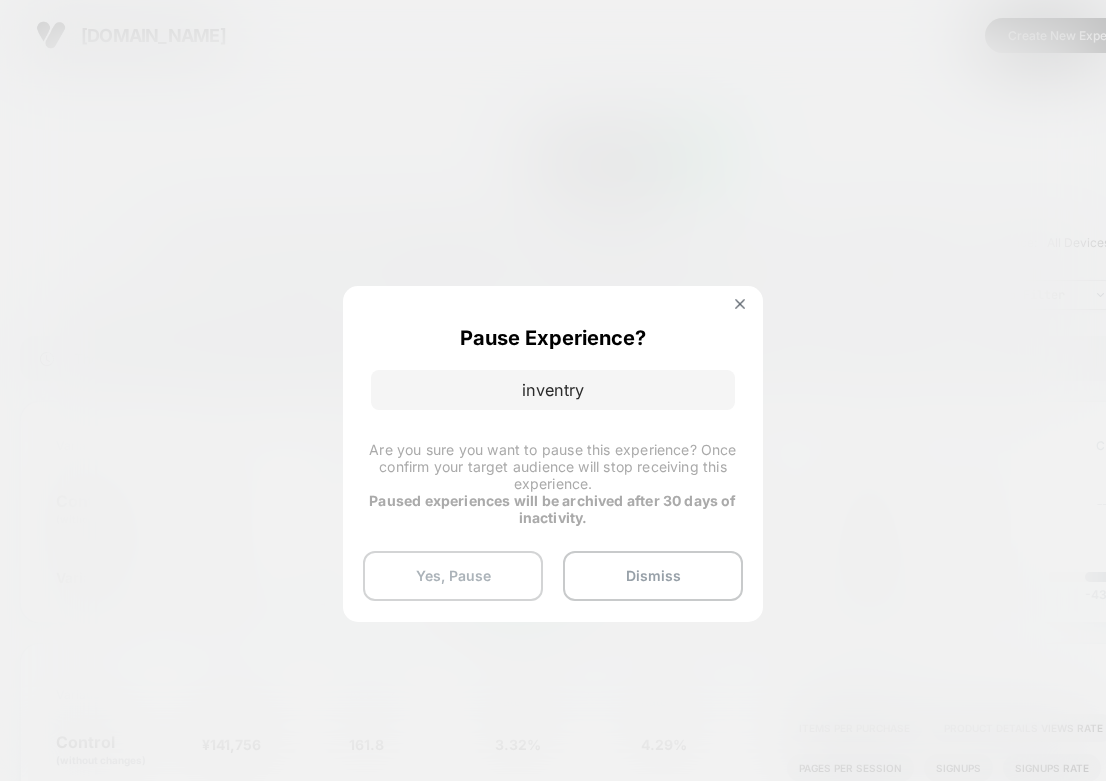 click on "Yes, Pause" at bounding box center (453, 576) 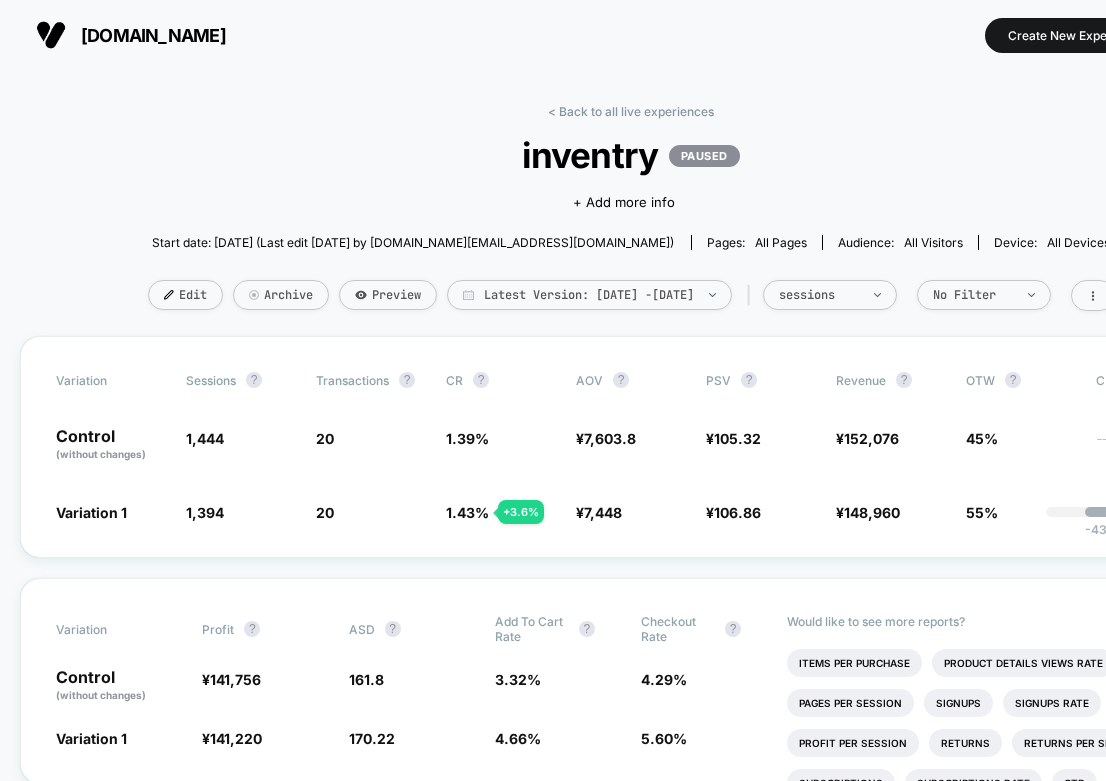 click on "[DOMAIN_NAME]" at bounding box center (153, 35) 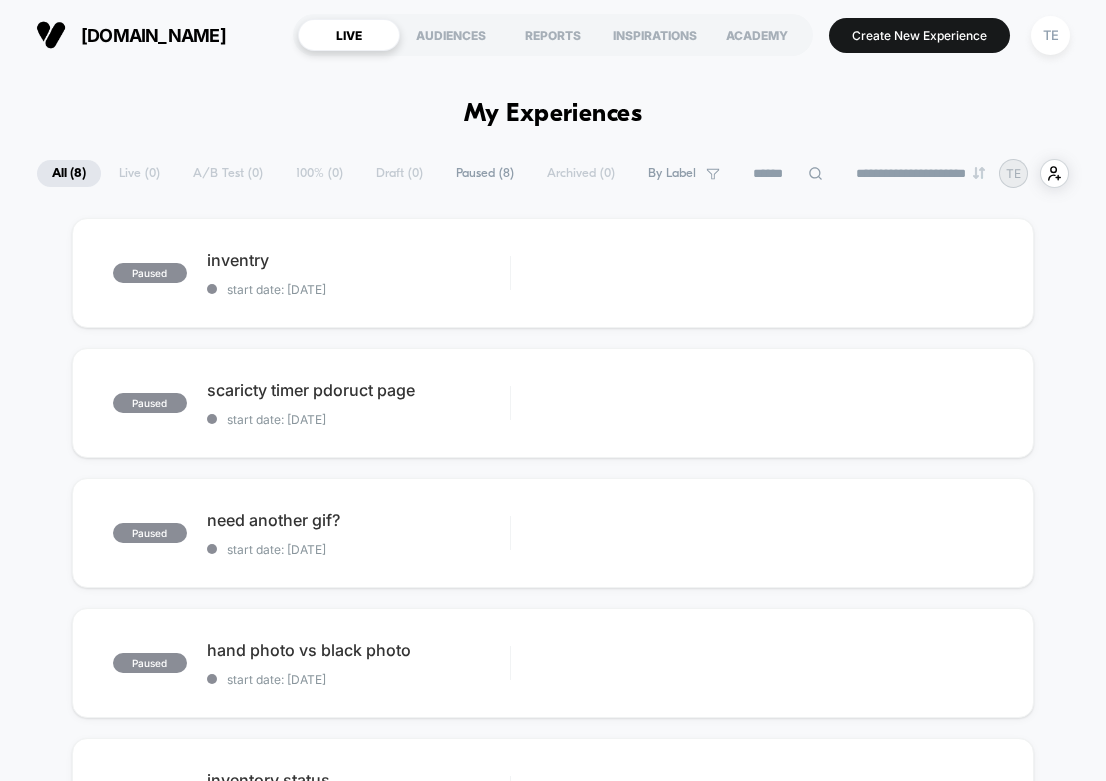 scroll, scrollTop: 0, scrollLeft: 0, axis: both 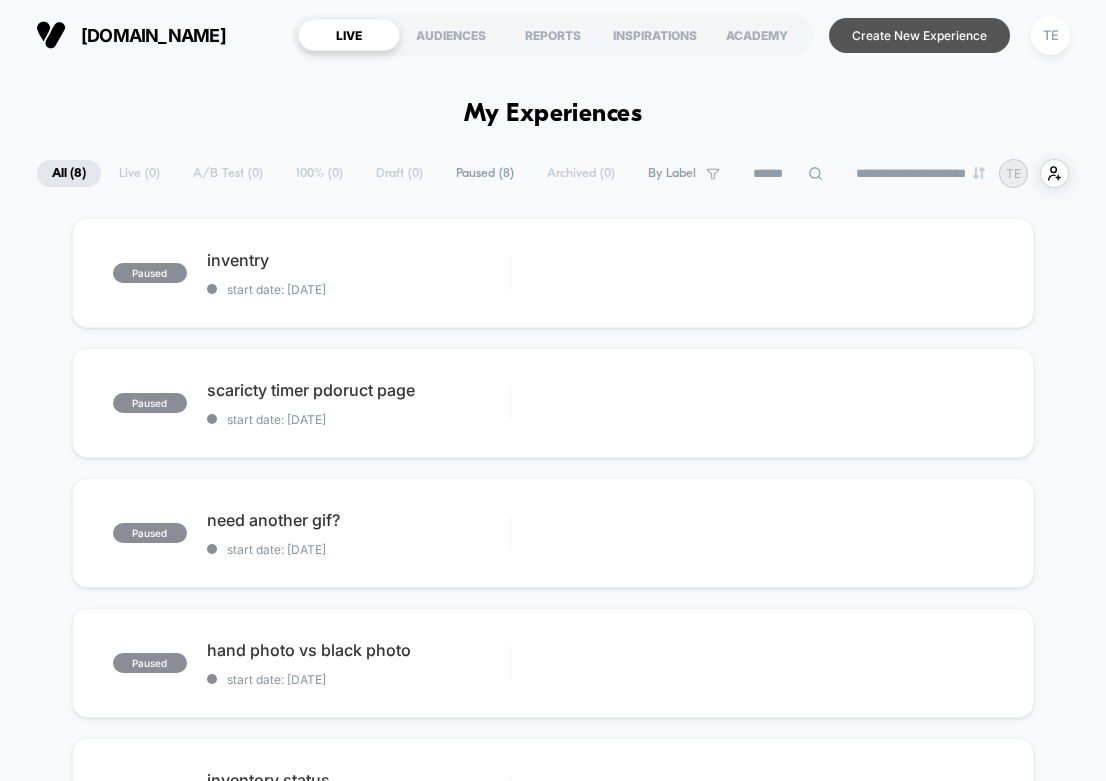 click on "Create New Experience" at bounding box center (919, 35) 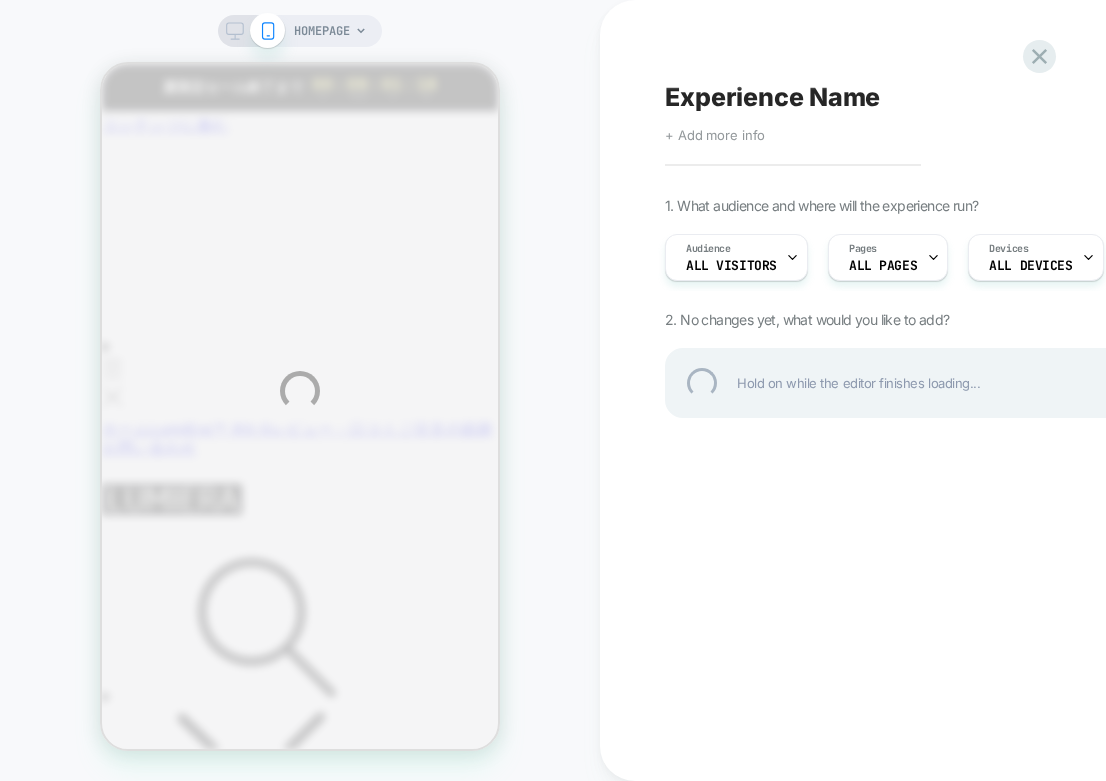 scroll, scrollTop: 0, scrollLeft: 0, axis: both 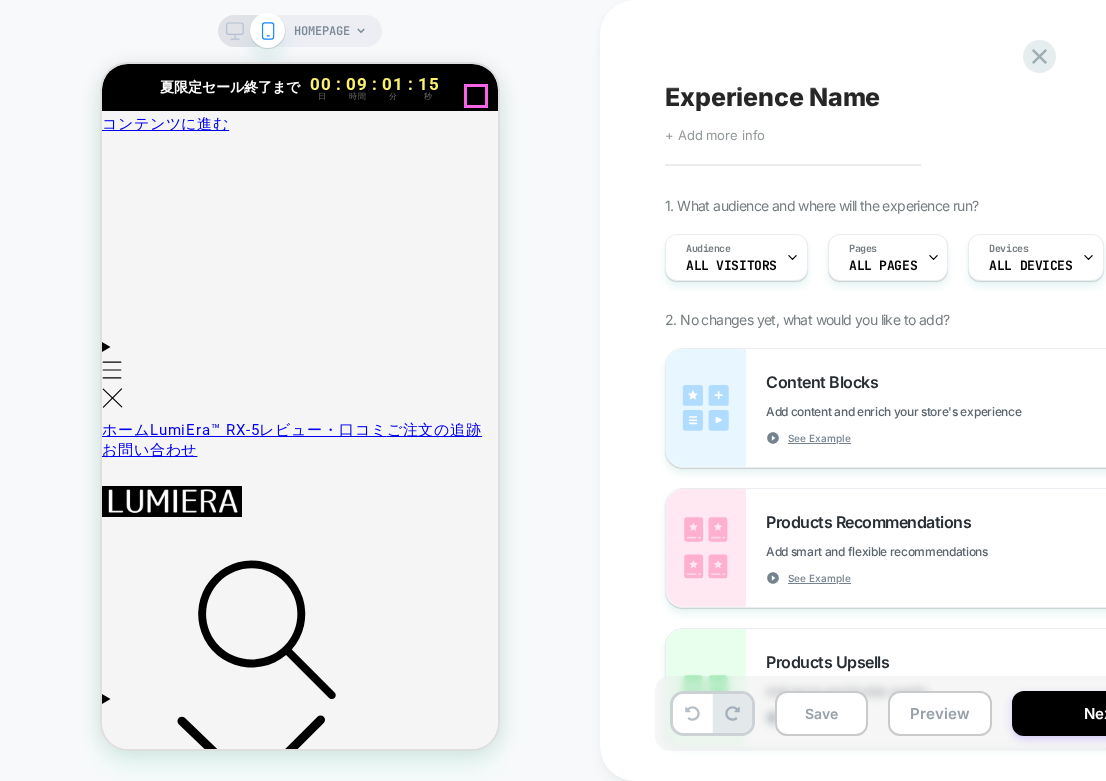 click 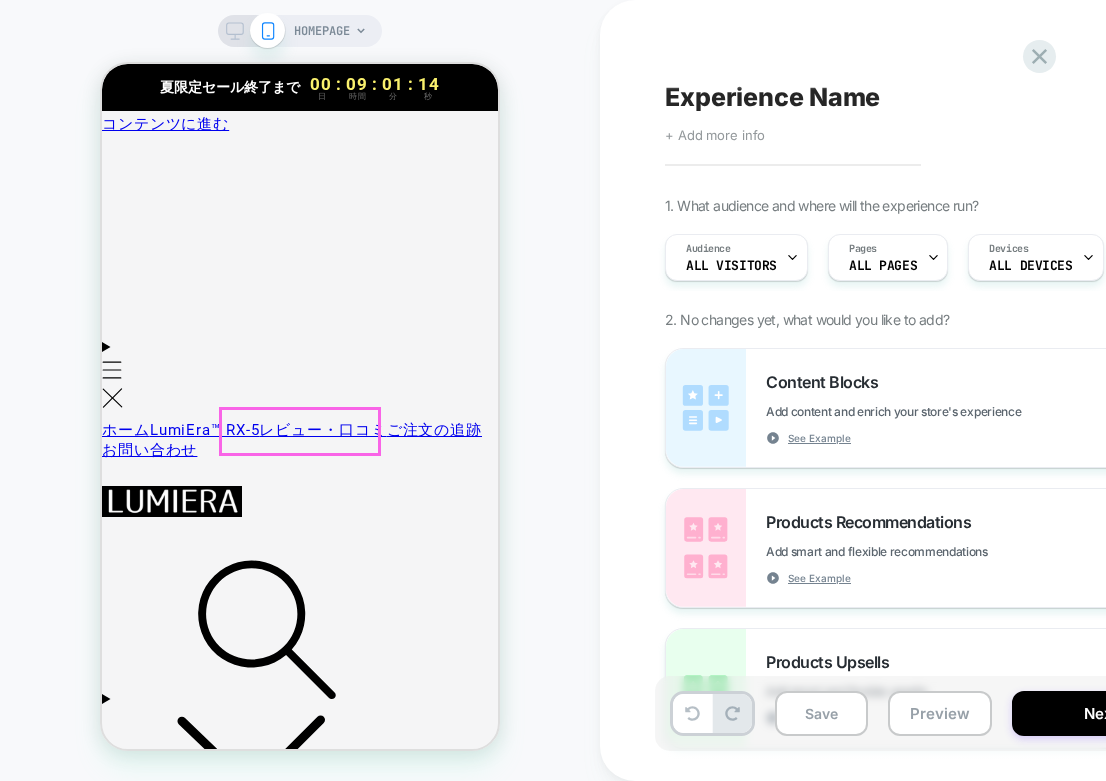 click on "カメラを見る" at bounding box center [149, 5200] 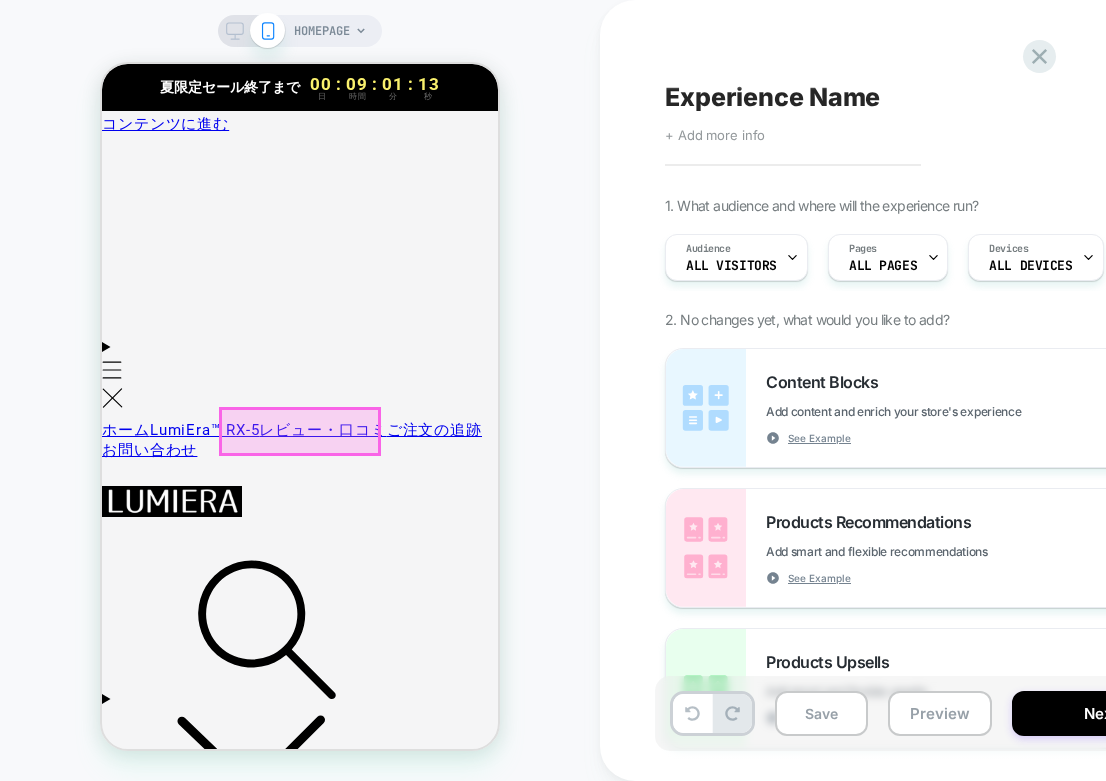 click on "カメラを見る" at bounding box center (149, 5200) 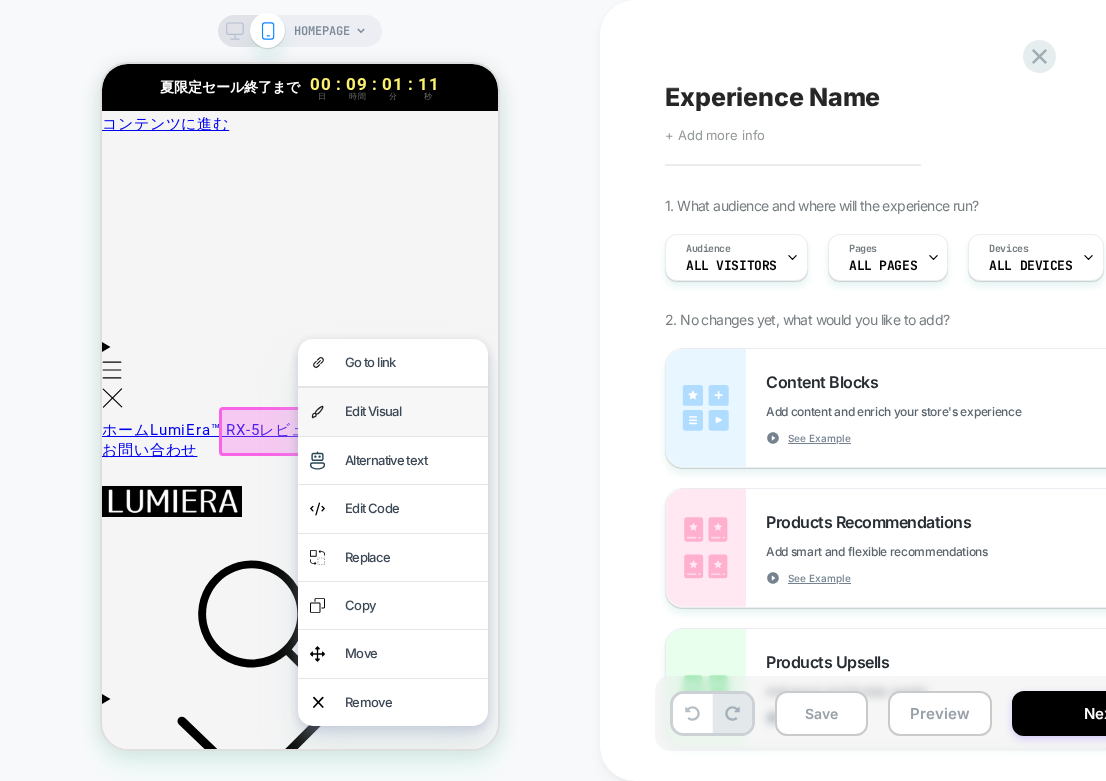 click on "Edit Visual" at bounding box center (410, 411) 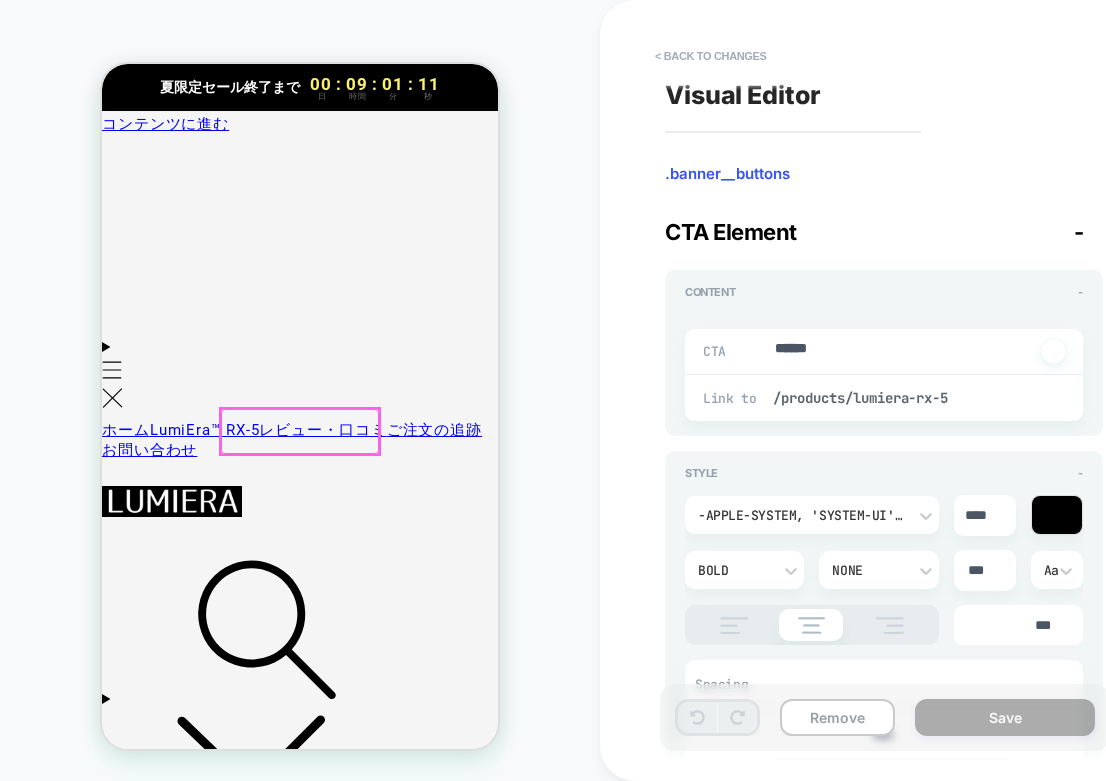 scroll, scrollTop: 25, scrollLeft: 0, axis: vertical 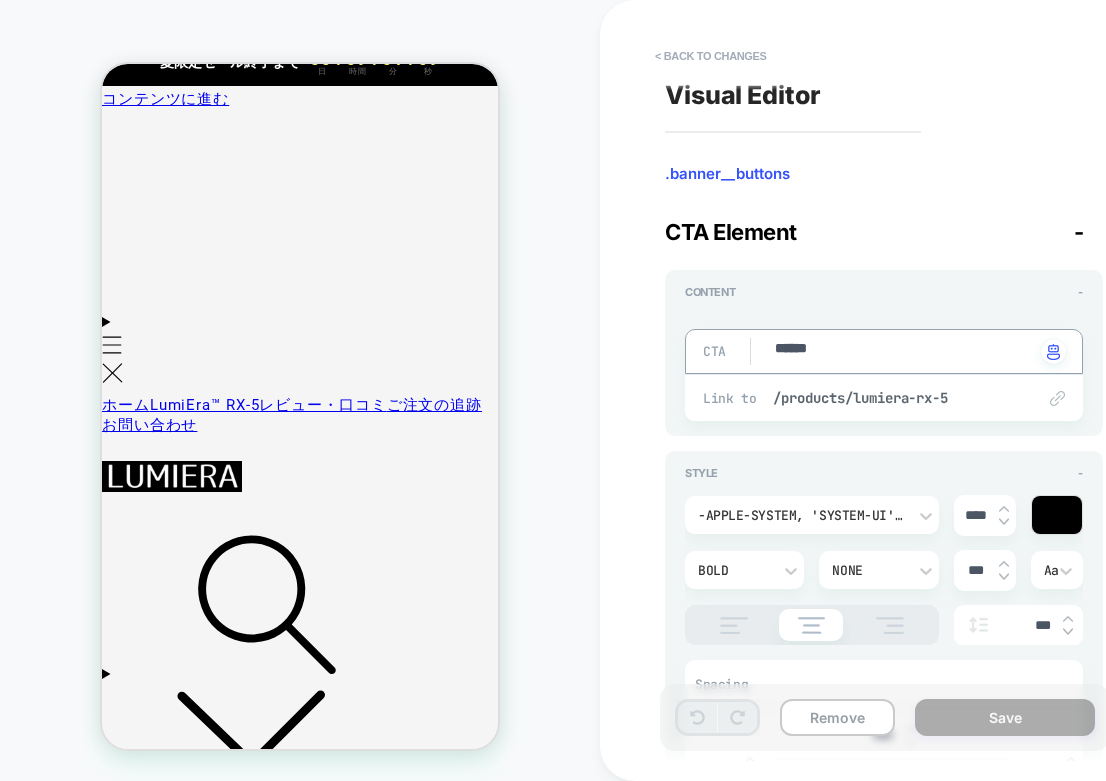 drag, startPoint x: 869, startPoint y: 359, endPoint x: 781, endPoint y: 358, distance: 88.005684 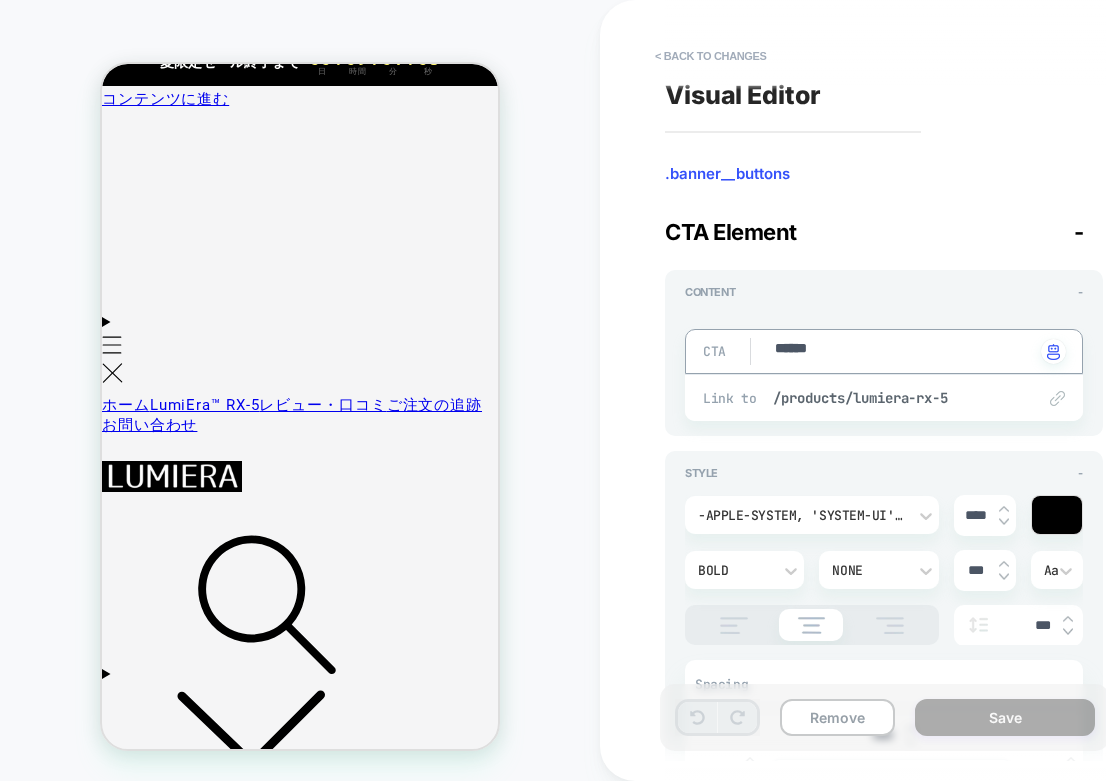 type on "*" 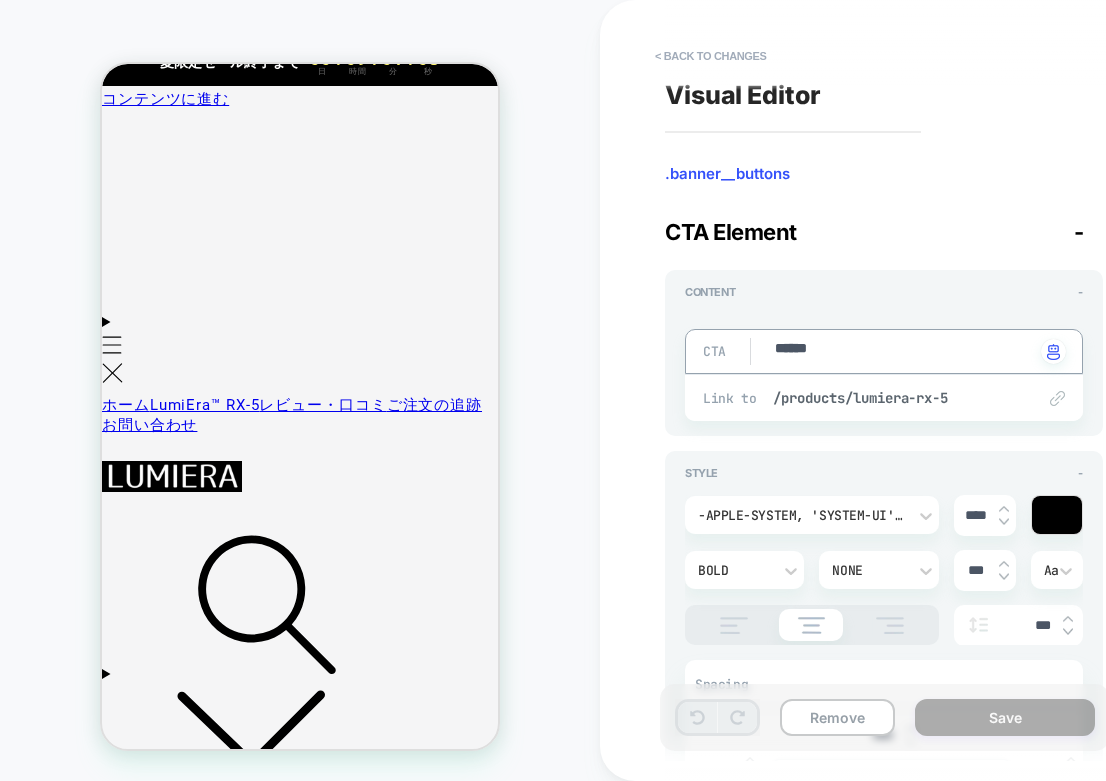 type on "*" 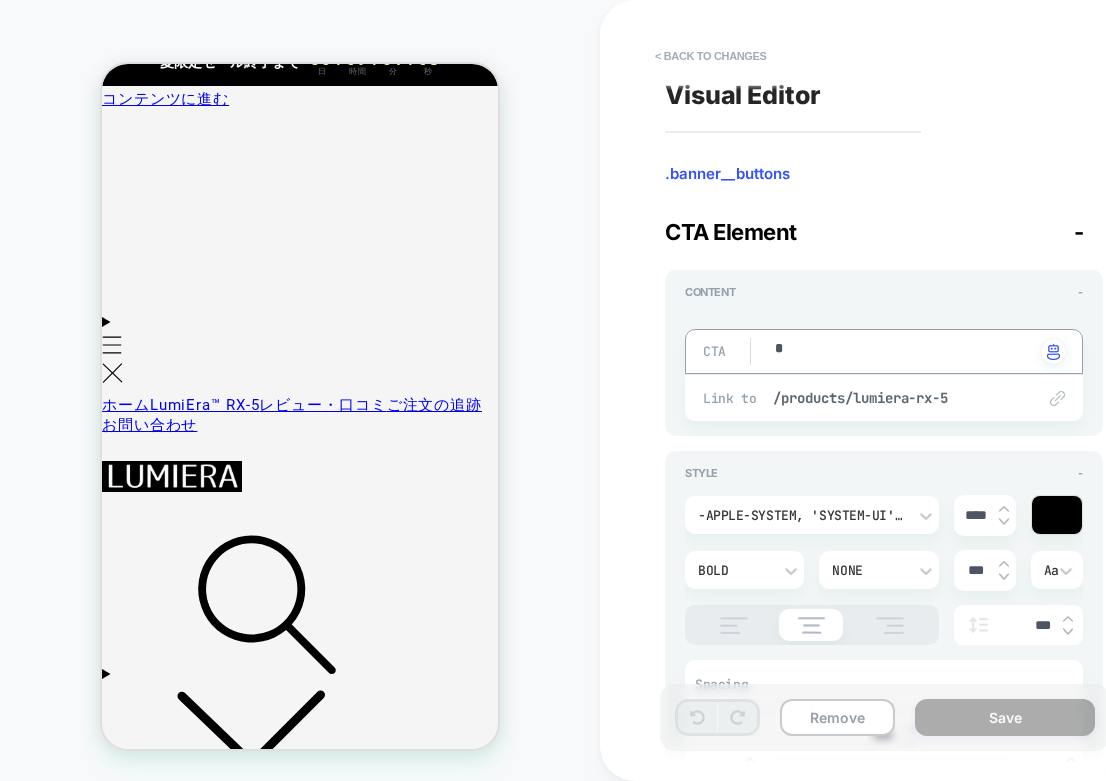 type on "*" 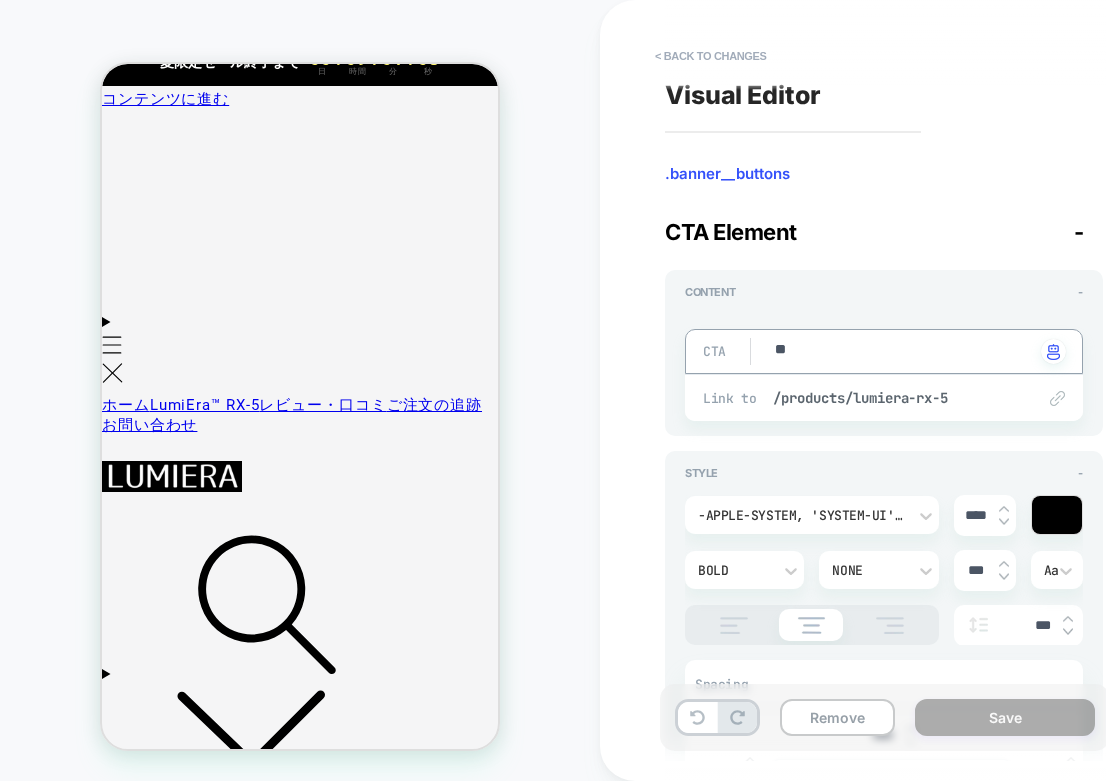 type on "*" 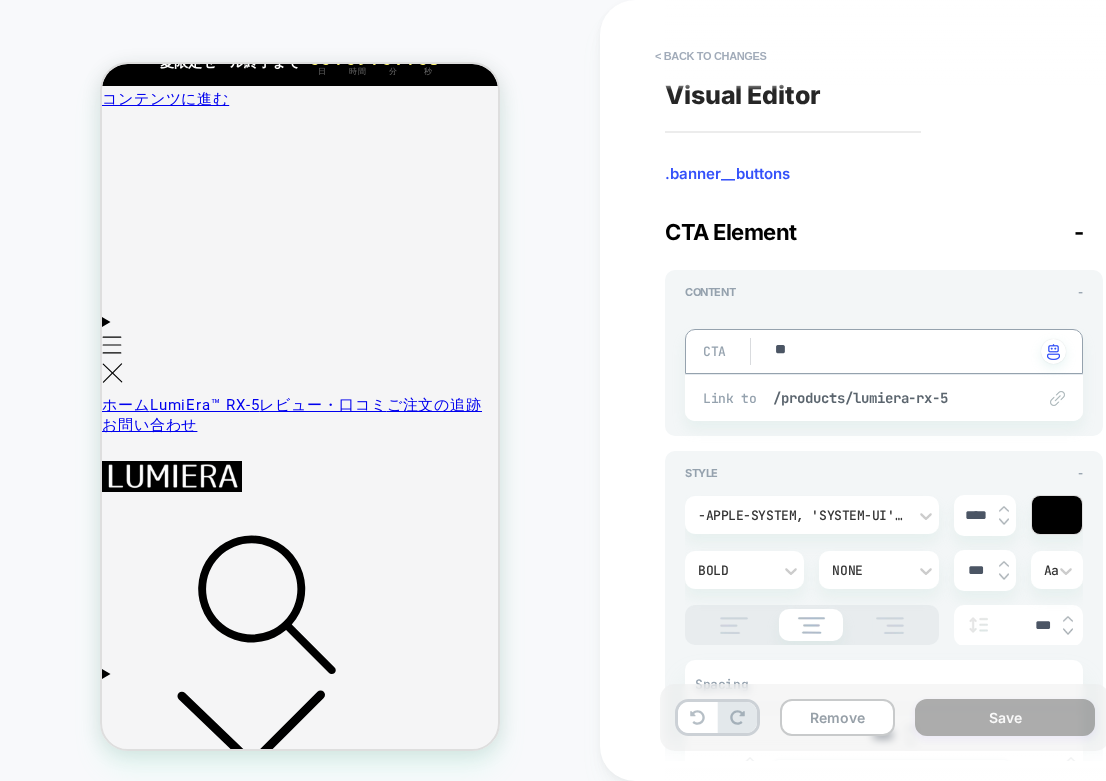type on "**" 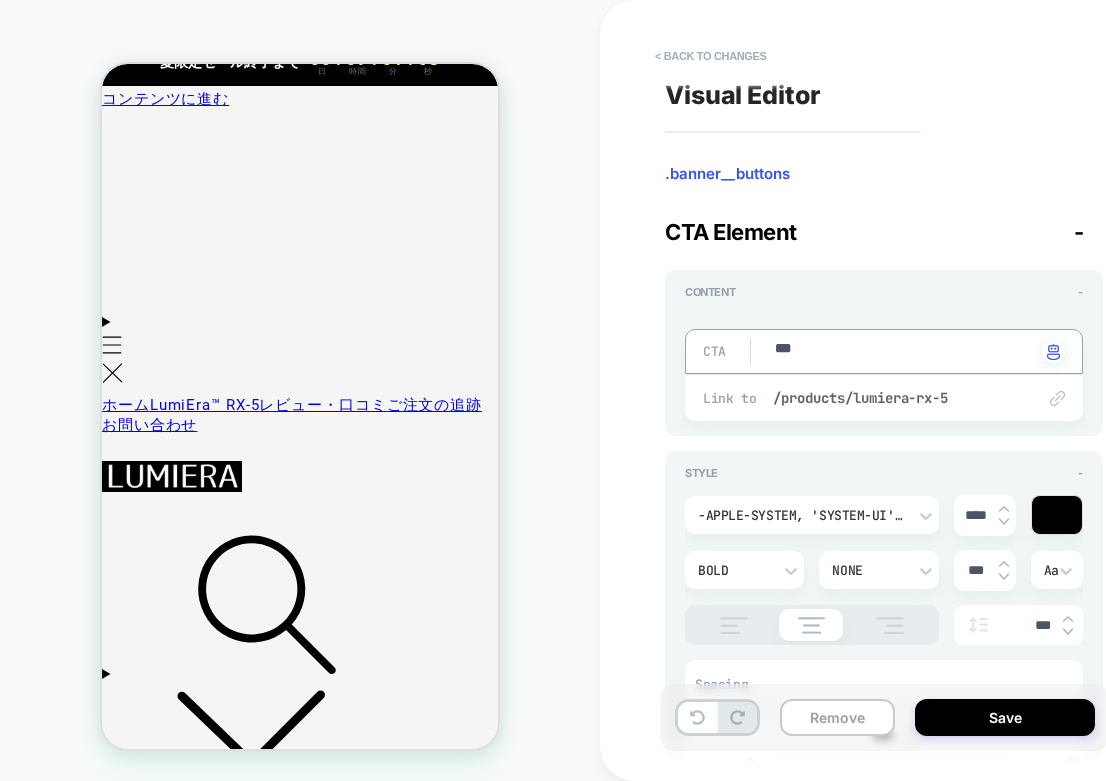 type on "*" 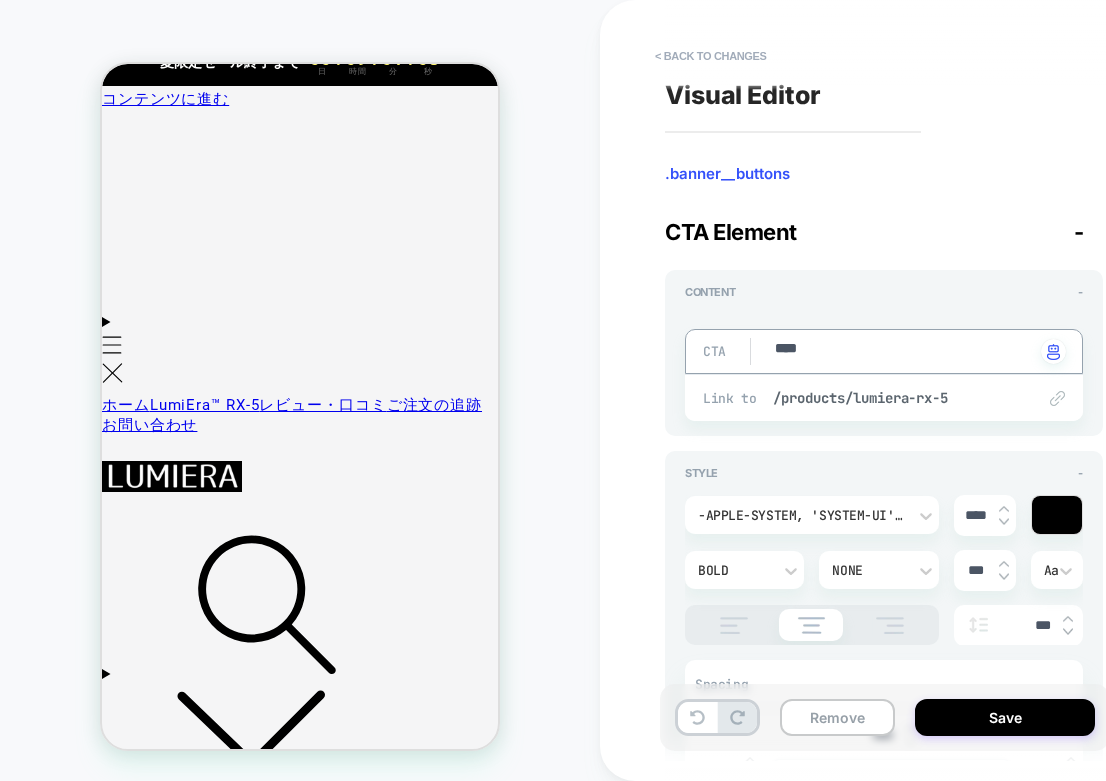 type on "*" 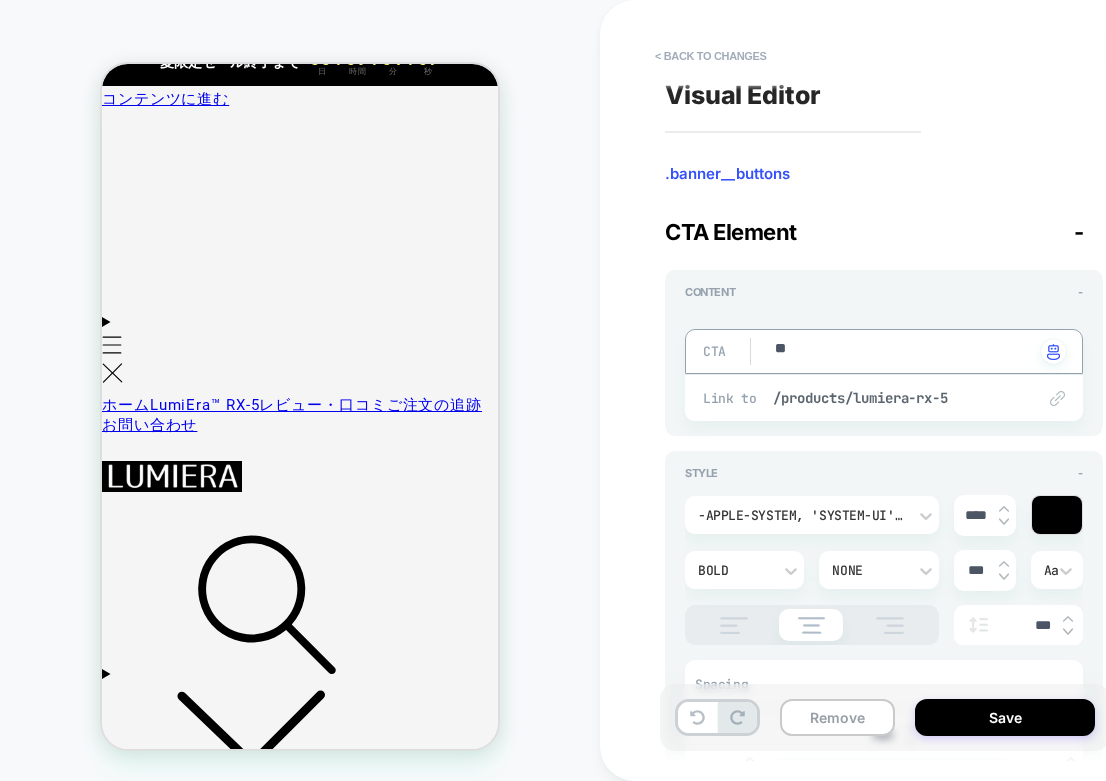 type on "*" 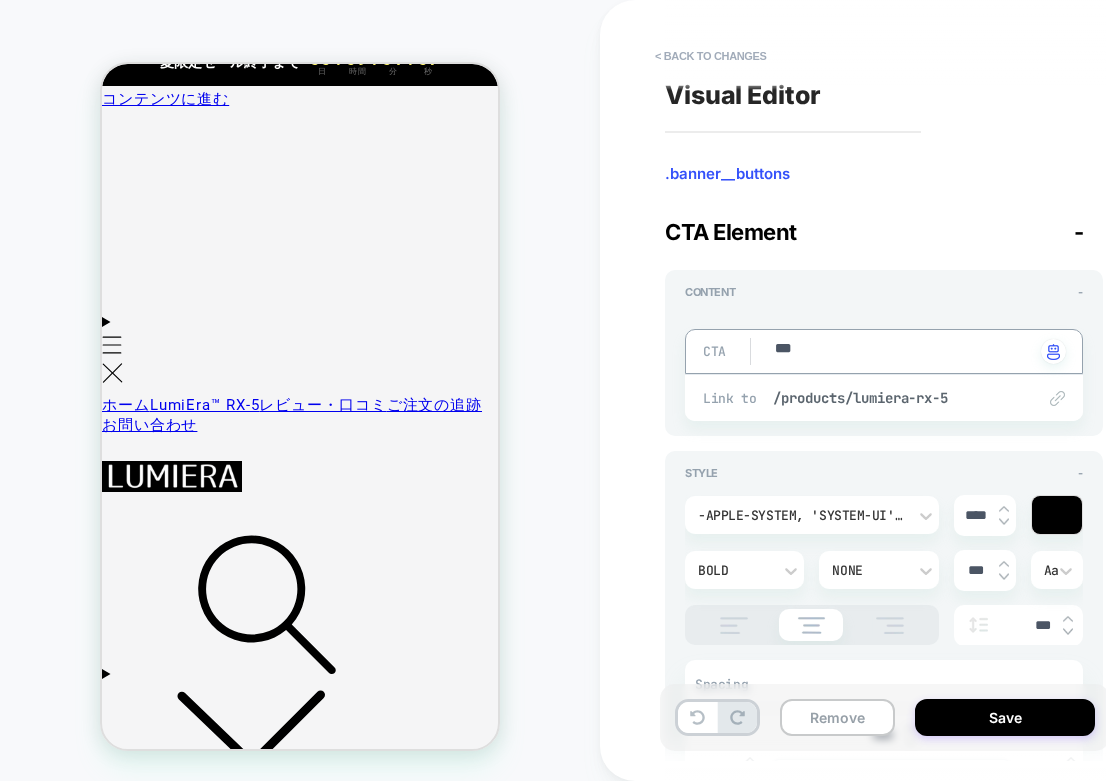 type on "*" 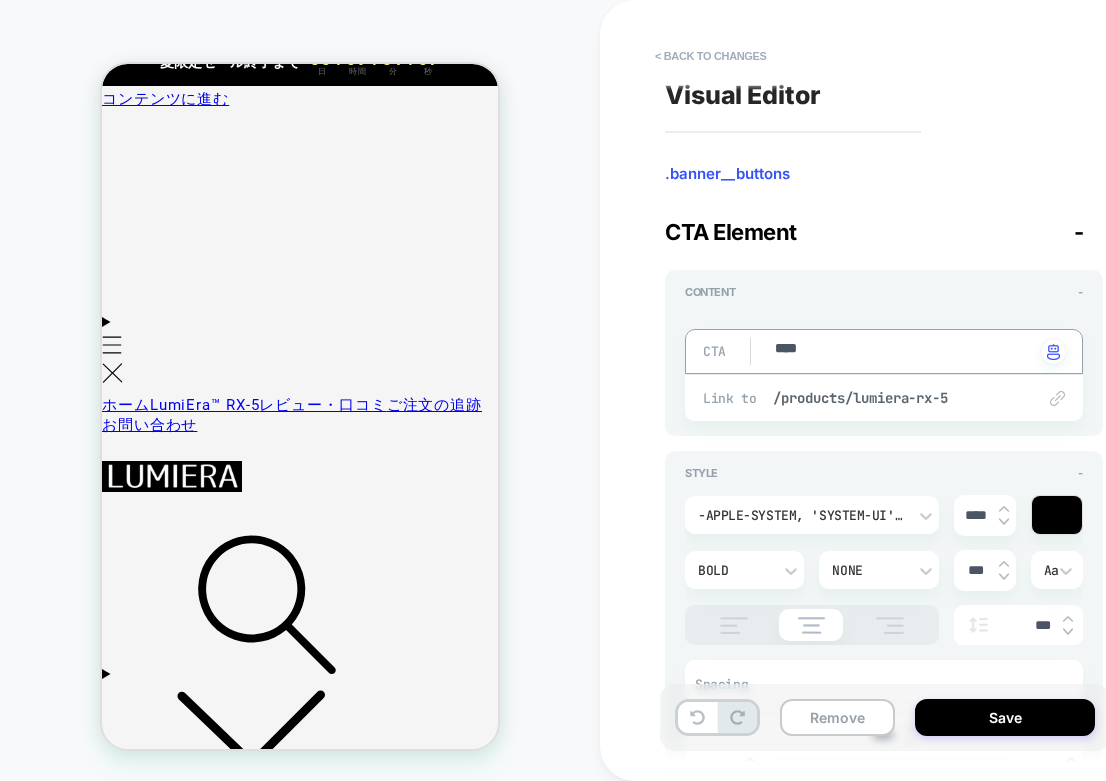 type on "*" 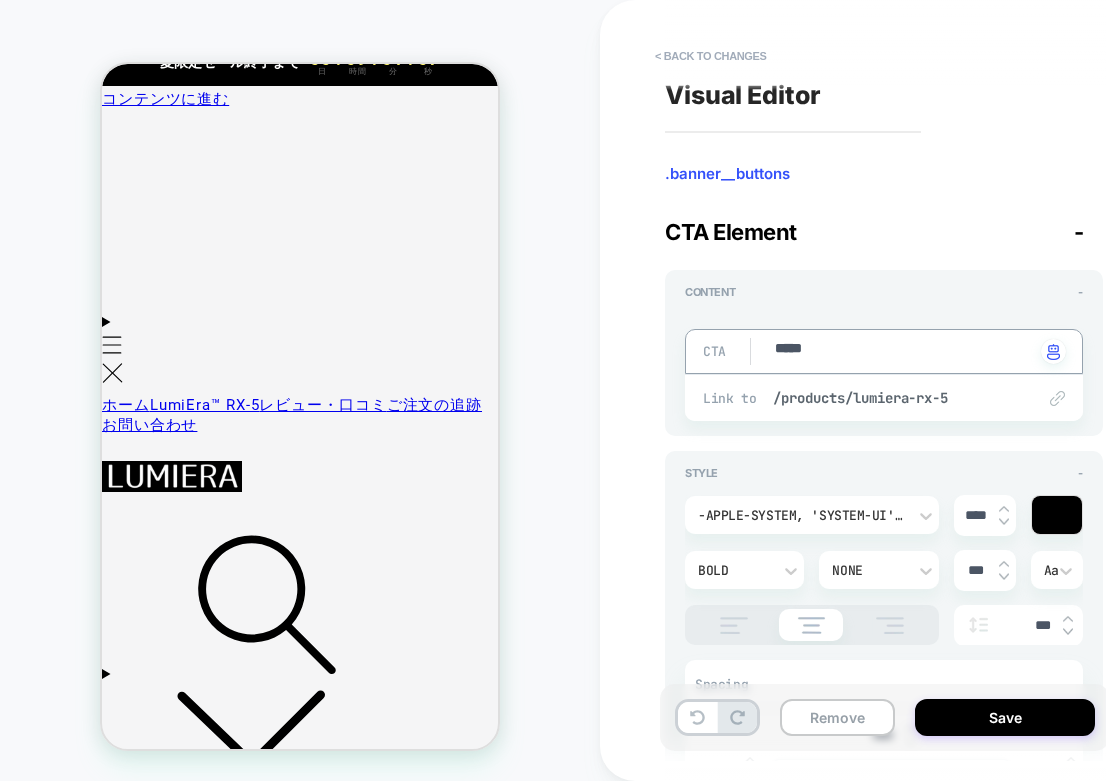 type on "*" 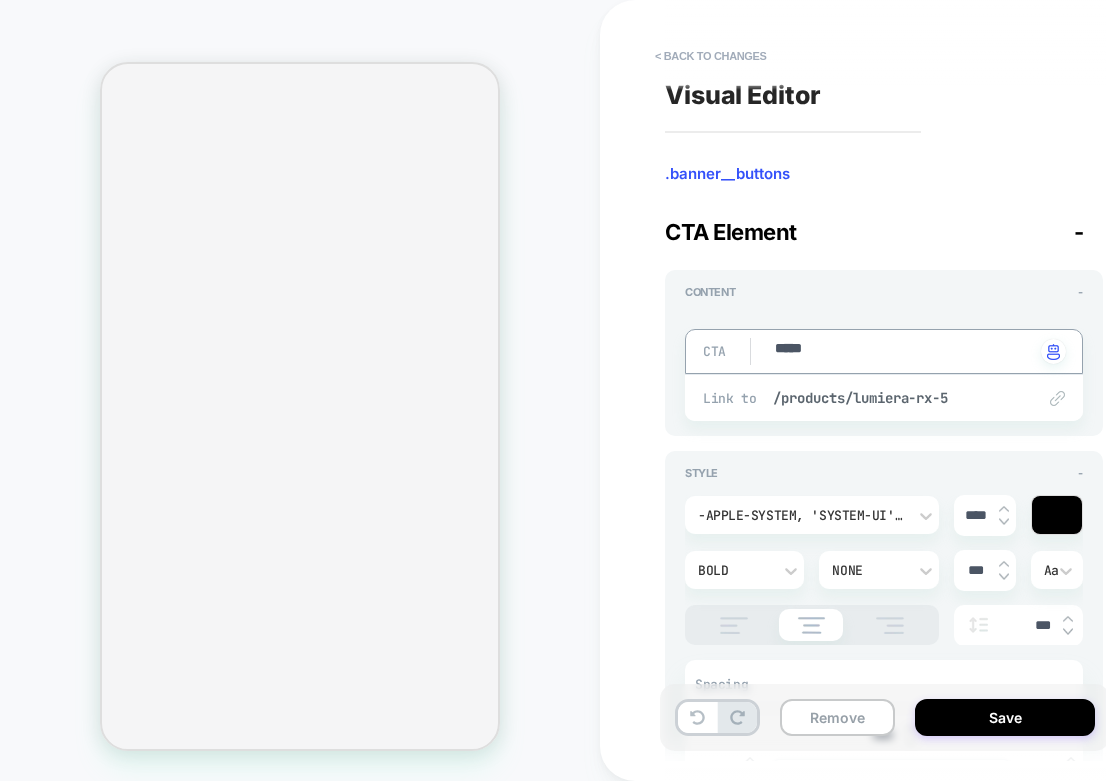 select on "****" 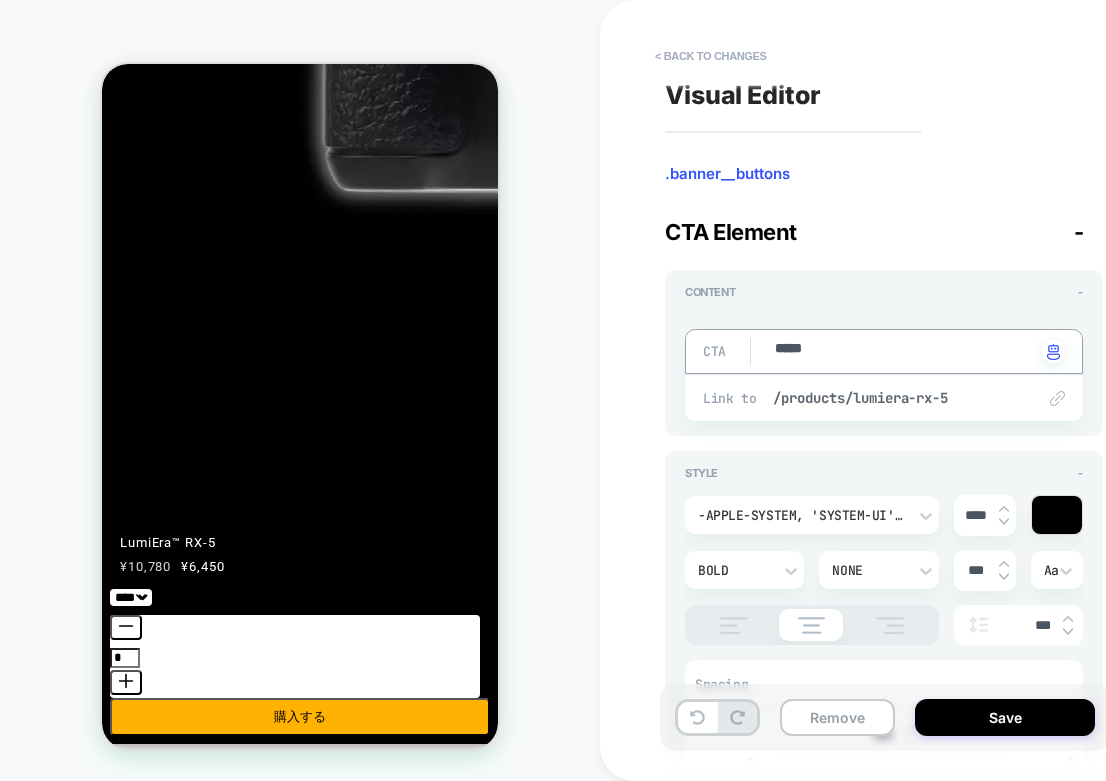 scroll, scrollTop: 2120, scrollLeft: 0, axis: vertical 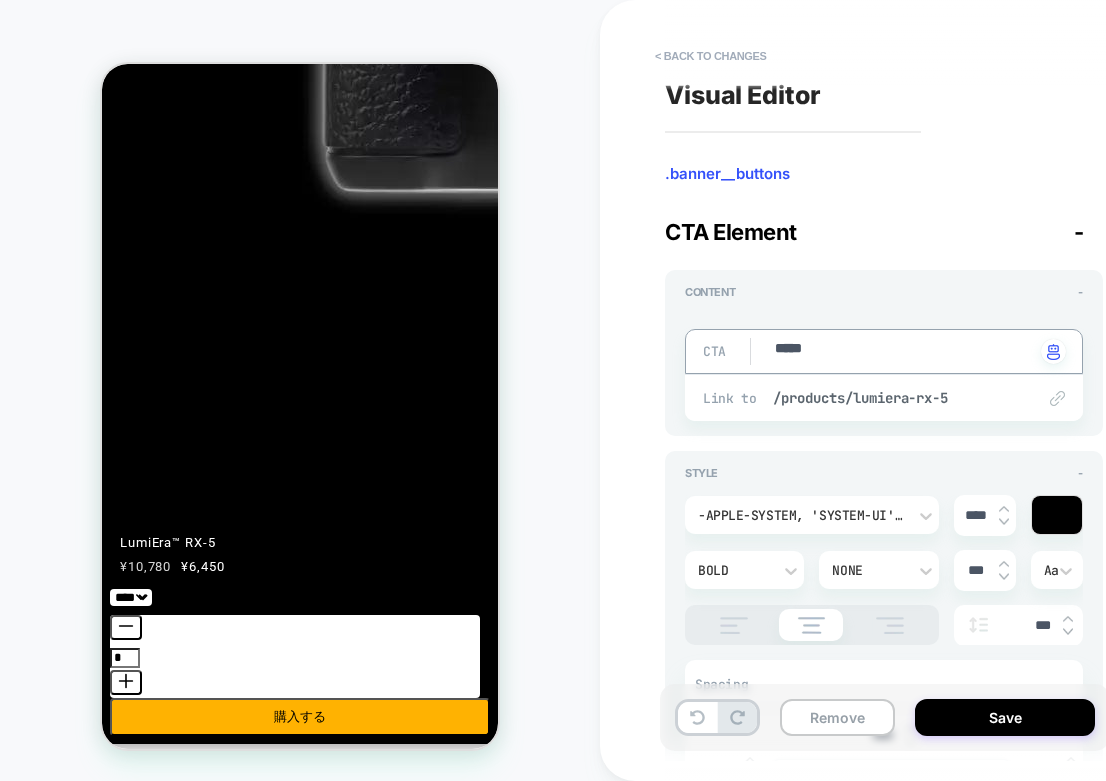 type on "*****" 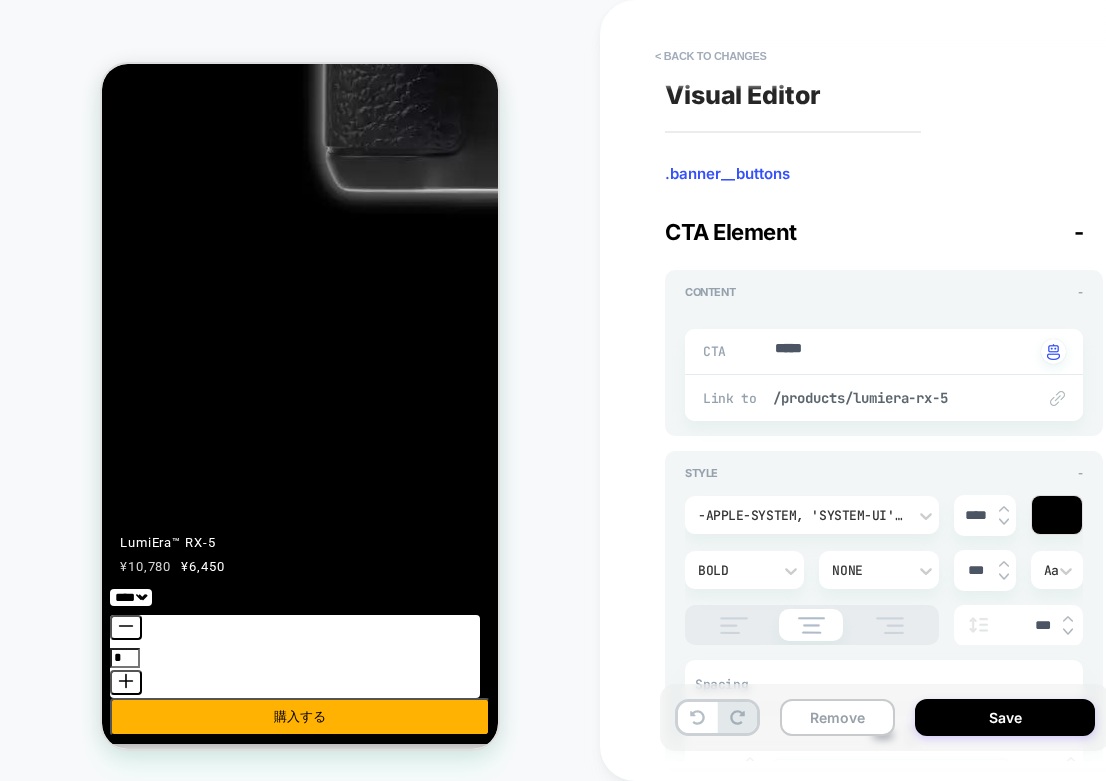 click on "カメラを見る" at bounding box center [149, 12050] 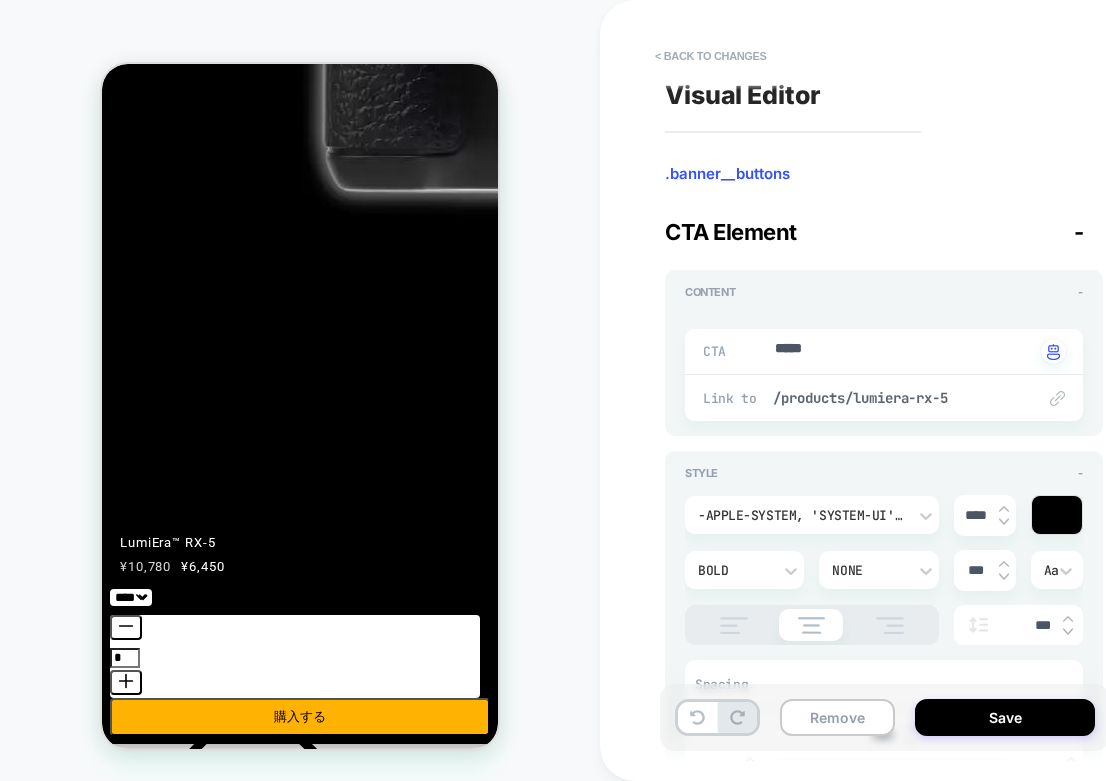 scroll, scrollTop: 0, scrollLeft: 0, axis: both 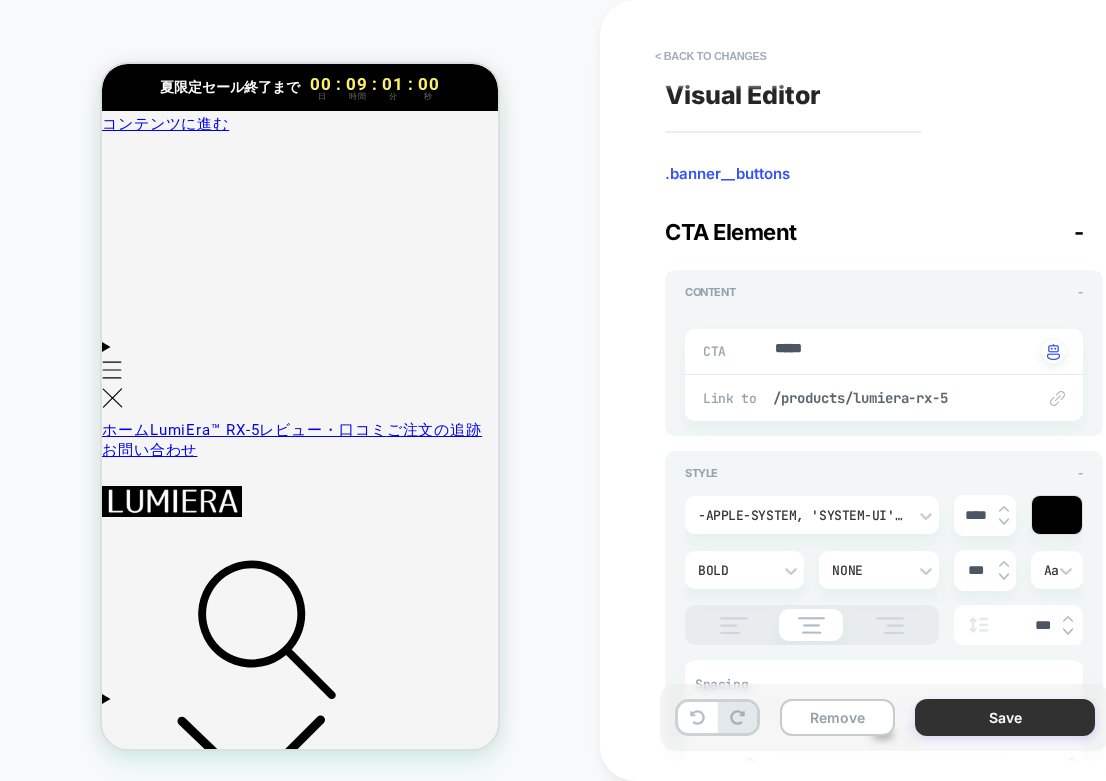 click on "Save" at bounding box center (1005, 717) 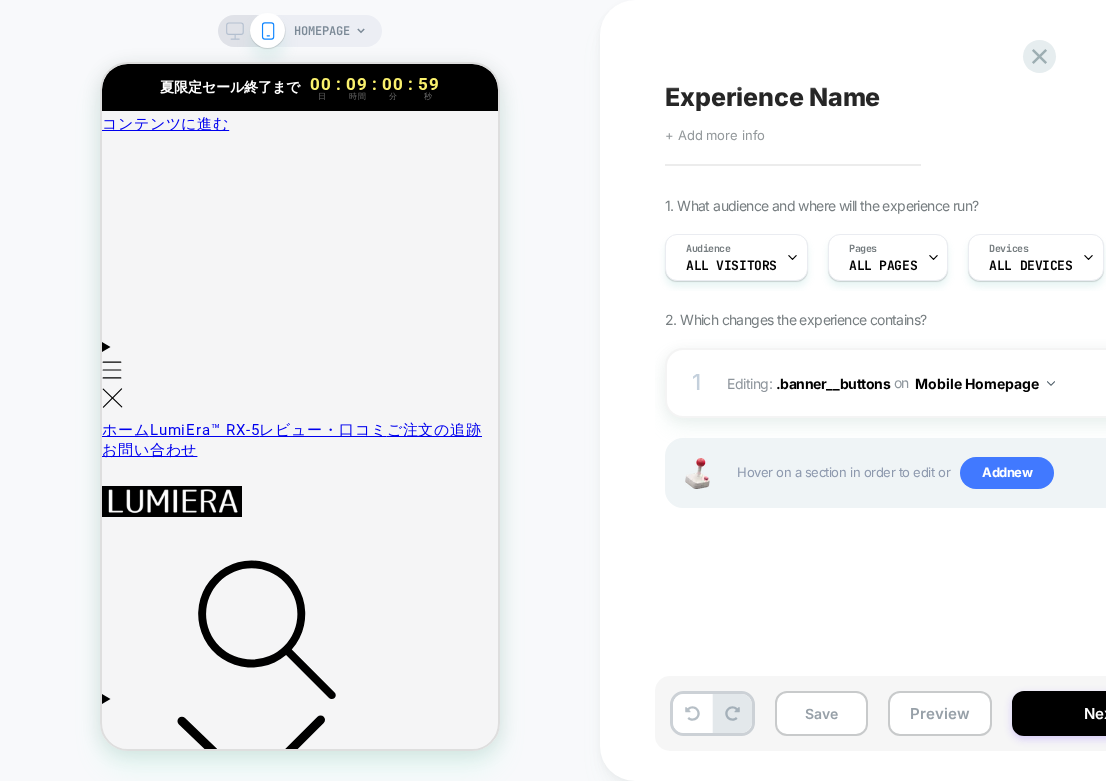 scroll, scrollTop: 0, scrollLeft: 1, axis: horizontal 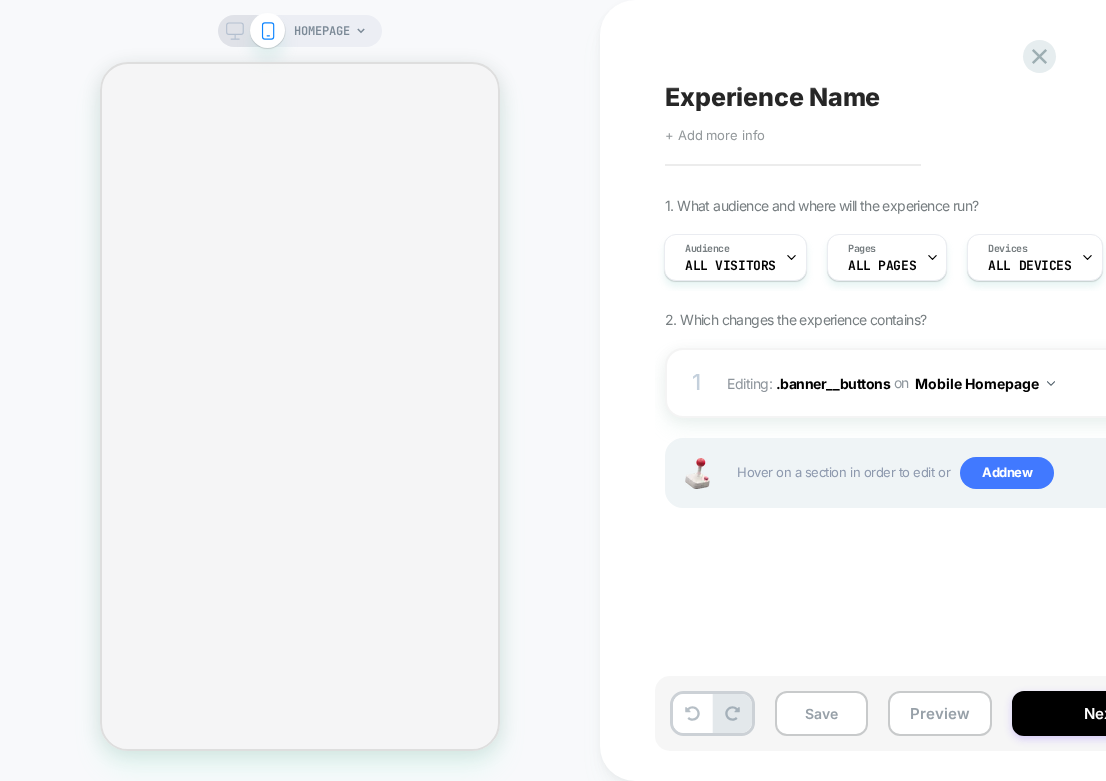 select on "****" 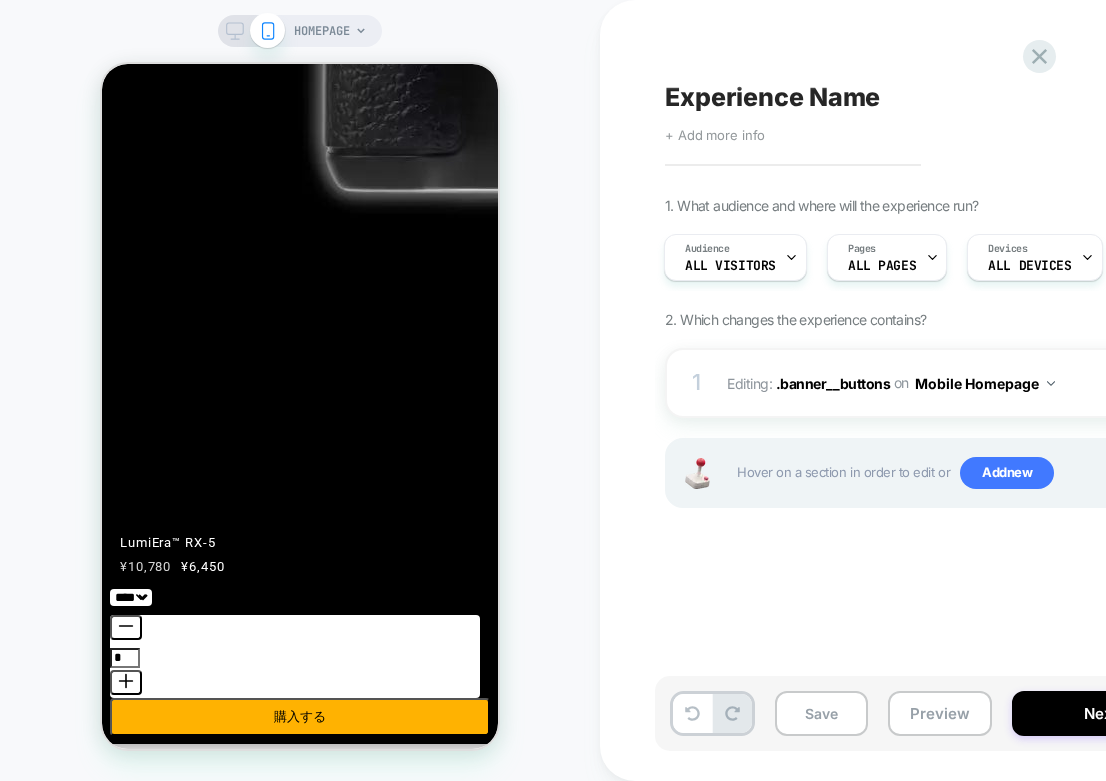 scroll, scrollTop: 2356, scrollLeft: 0, axis: vertical 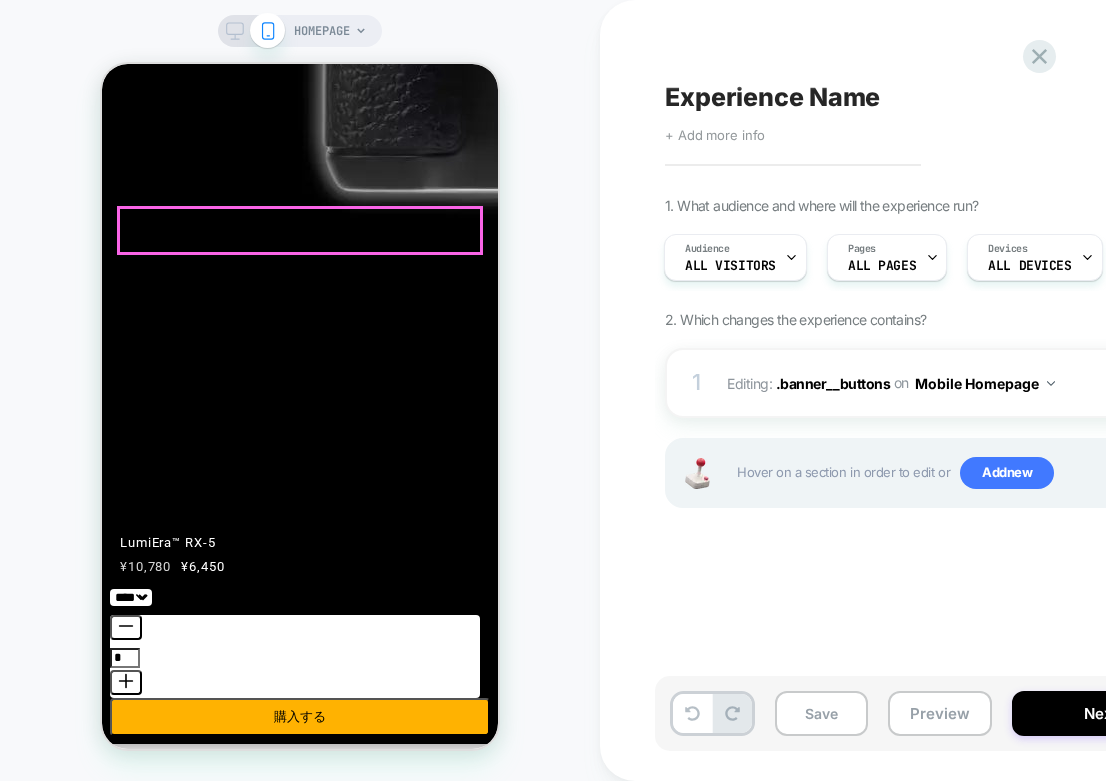 click on "カメラを見る" at bounding box center (149, 11814) 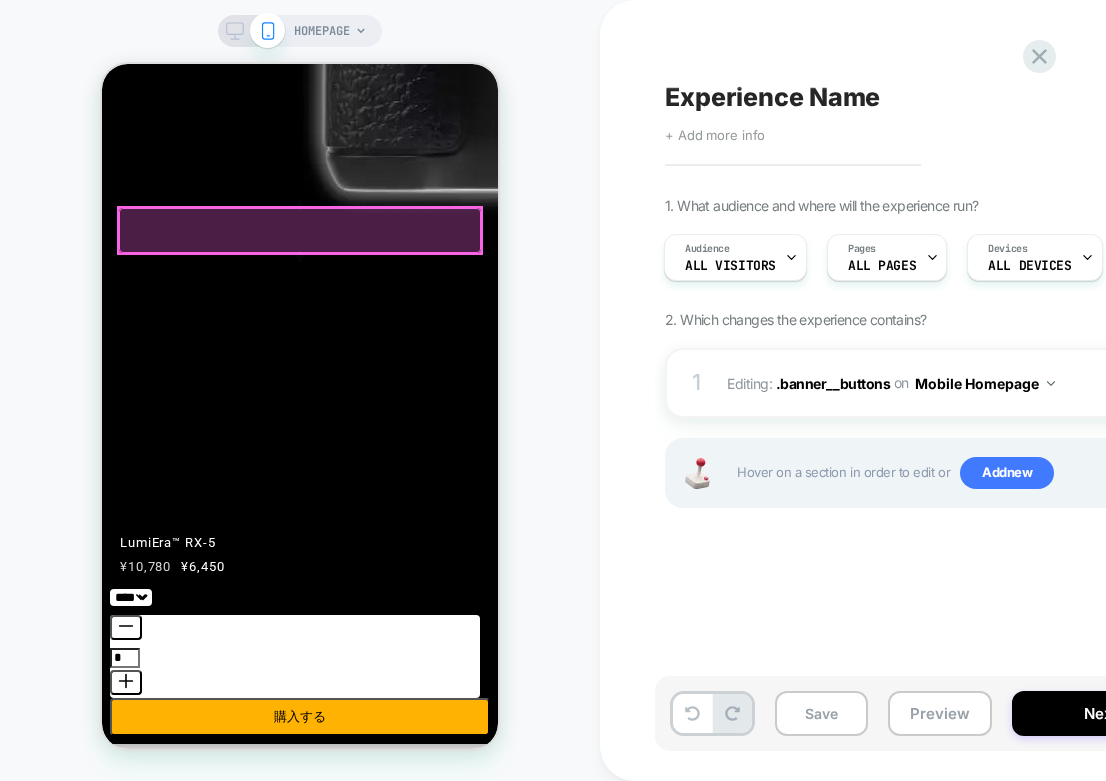 click on "夏限定セール終了まで 00 : 09 : 00 : 56 日 時間 分 秒
コンテンツに進む
Menu
ホーム
LumiEra™ RX-5
レビュー・口コミ
ご注文の追跡
お問い合わせ
ホーム
LumiEra™ RX-5
レビュー・口コミ
ご注文の追跡" at bounding box center [300, 5987] 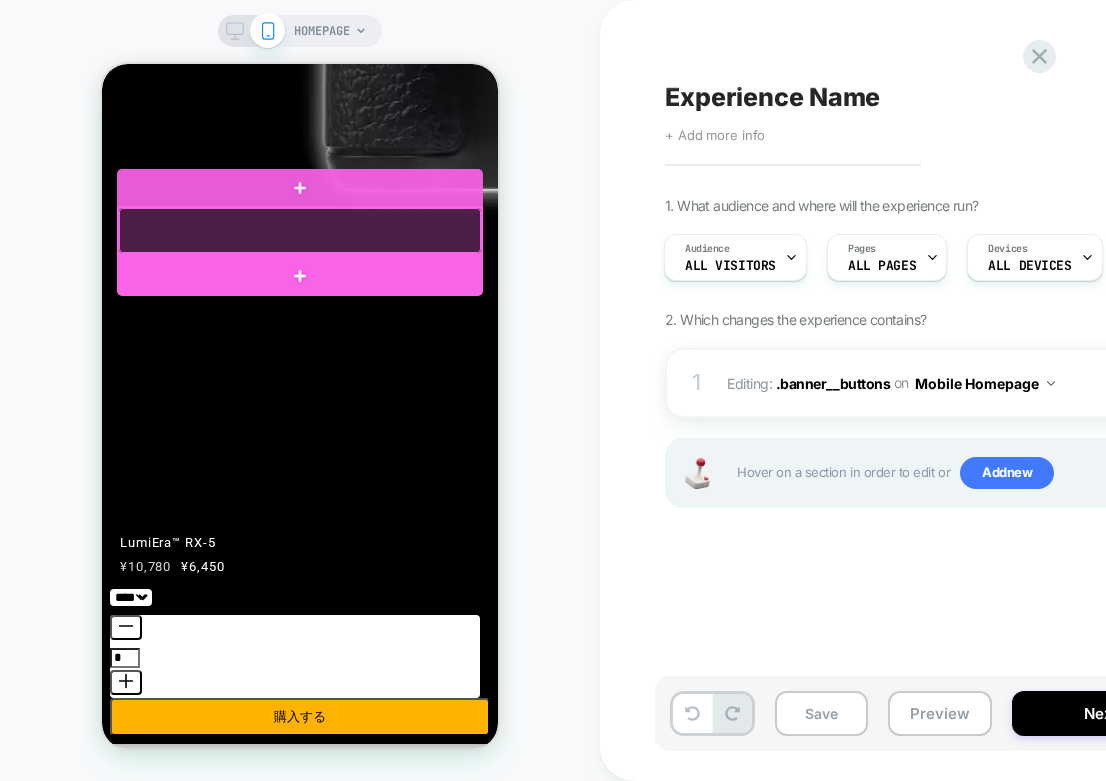 click at bounding box center (300, 230) 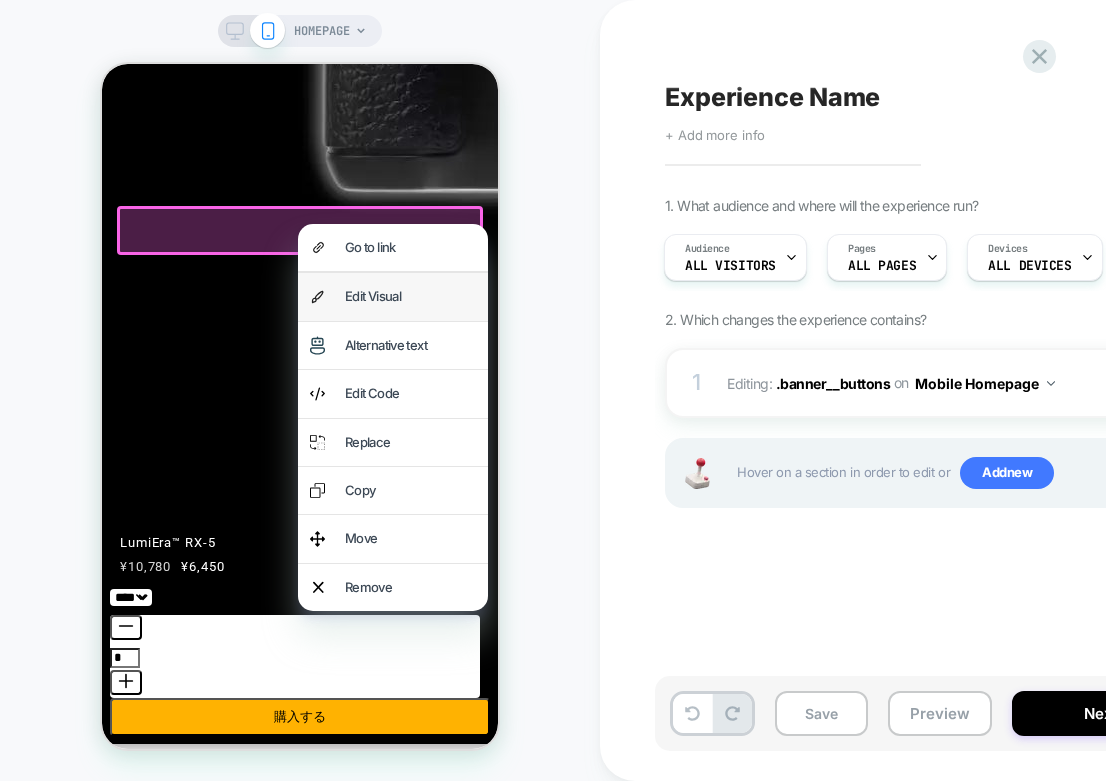 click on "Edit Visual" at bounding box center [393, 296] 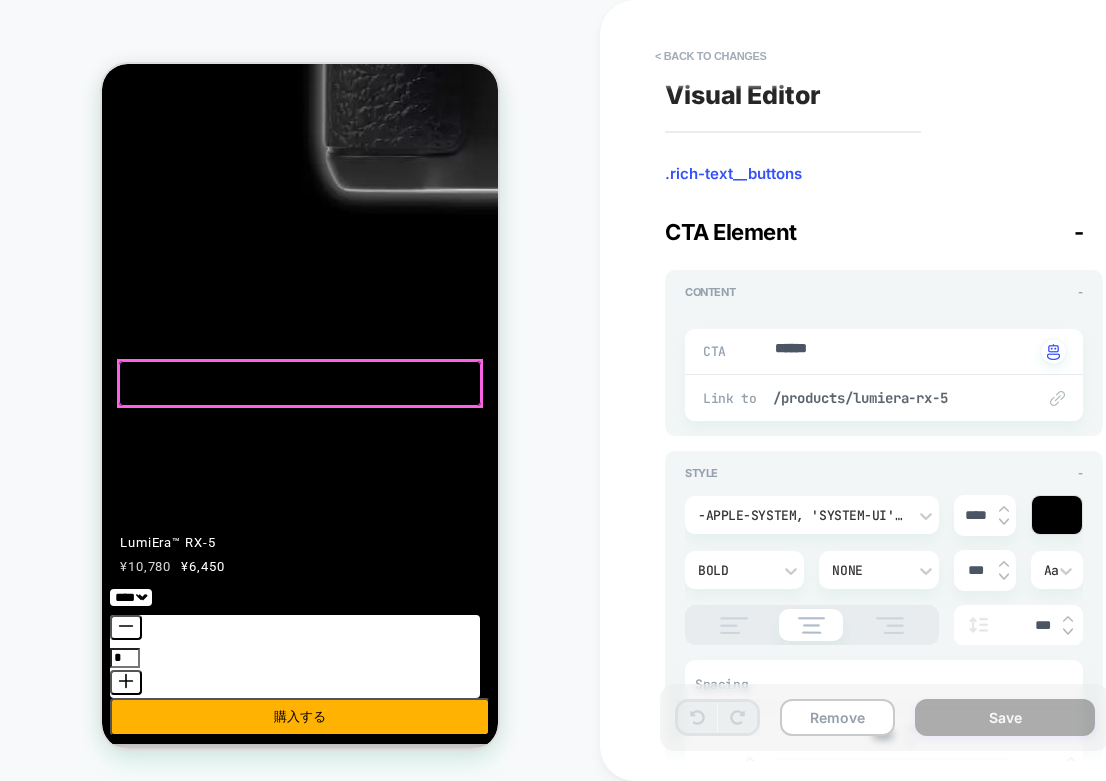 scroll, scrollTop: 2180, scrollLeft: 0, axis: vertical 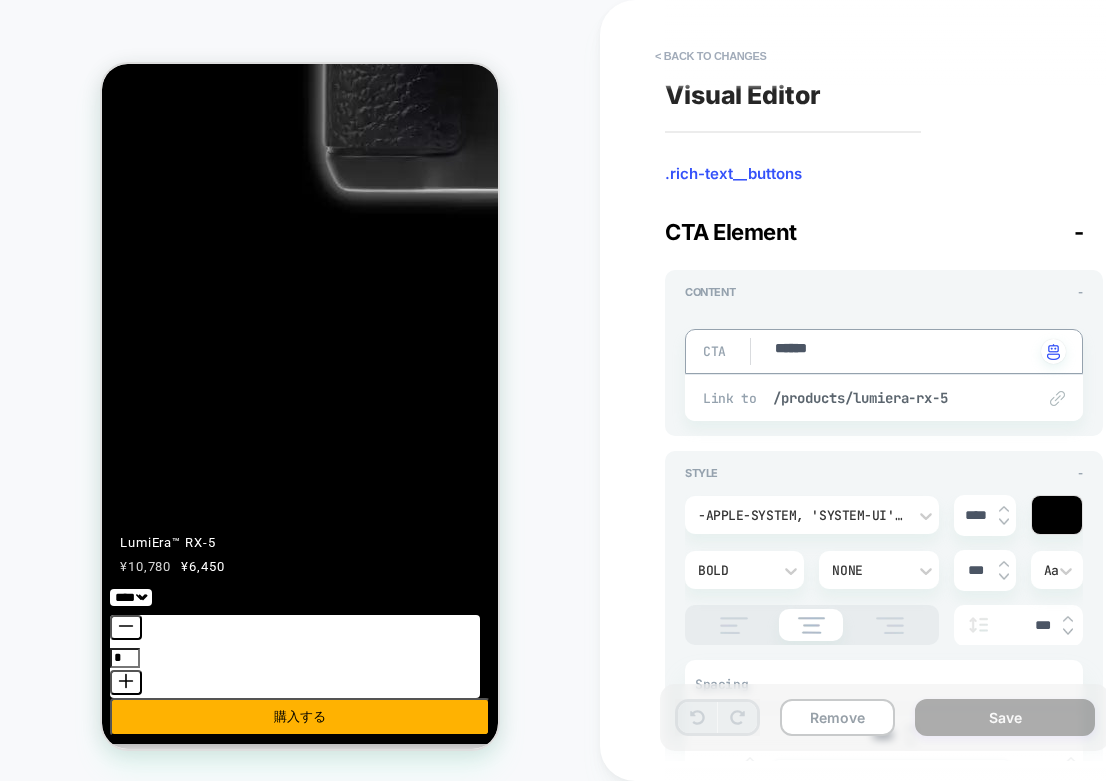 drag, startPoint x: 849, startPoint y: 359, endPoint x: 868, endPoint y: 350, distance: 21.023796 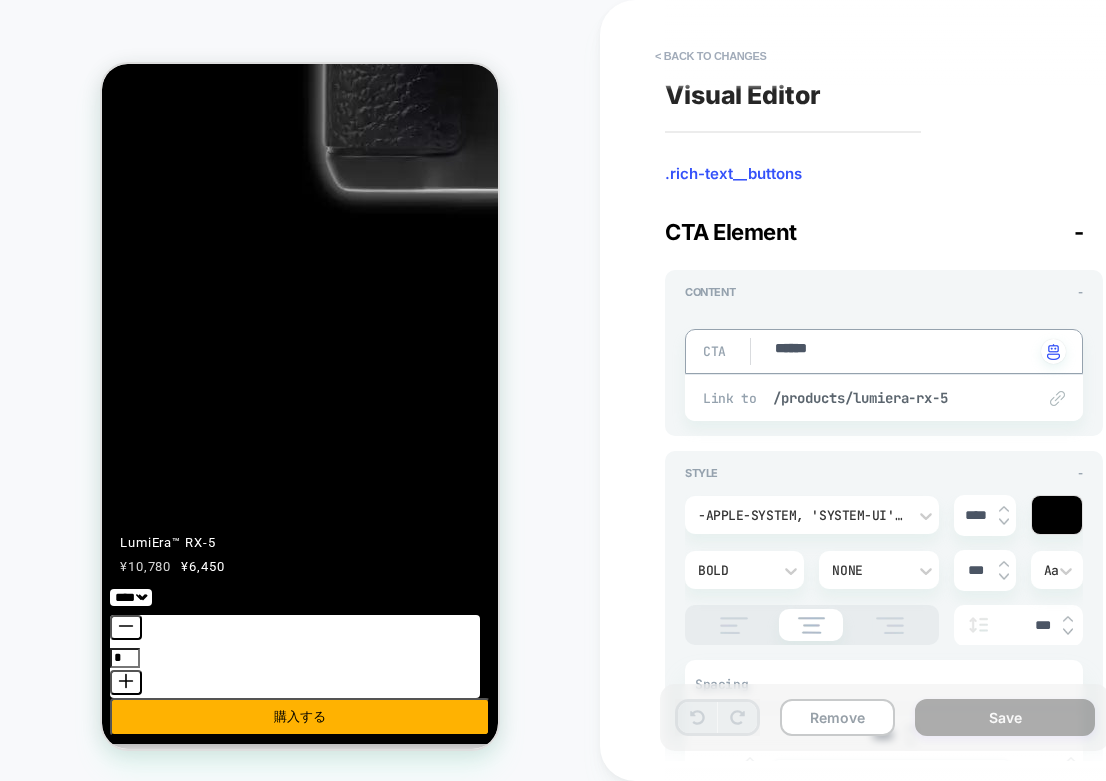drag, startPoint x: 868, startPoint y: 350, endPoint x: 739, endPoint y: 350, distance: 129 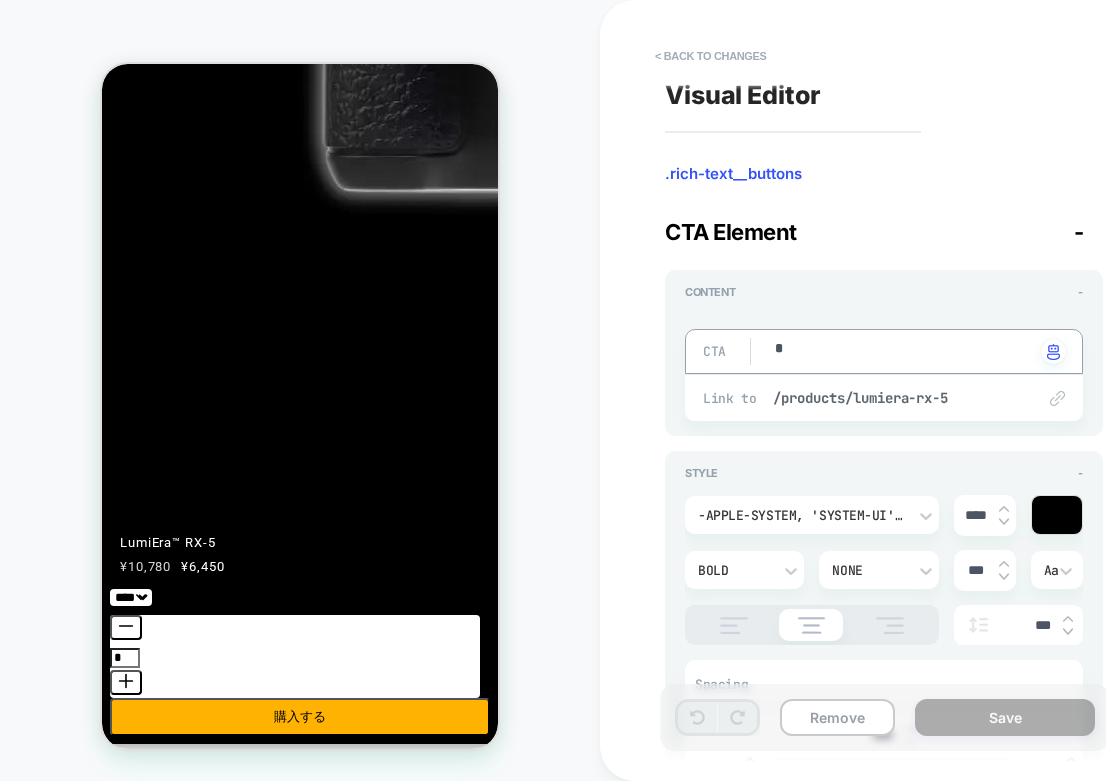 type on "*" 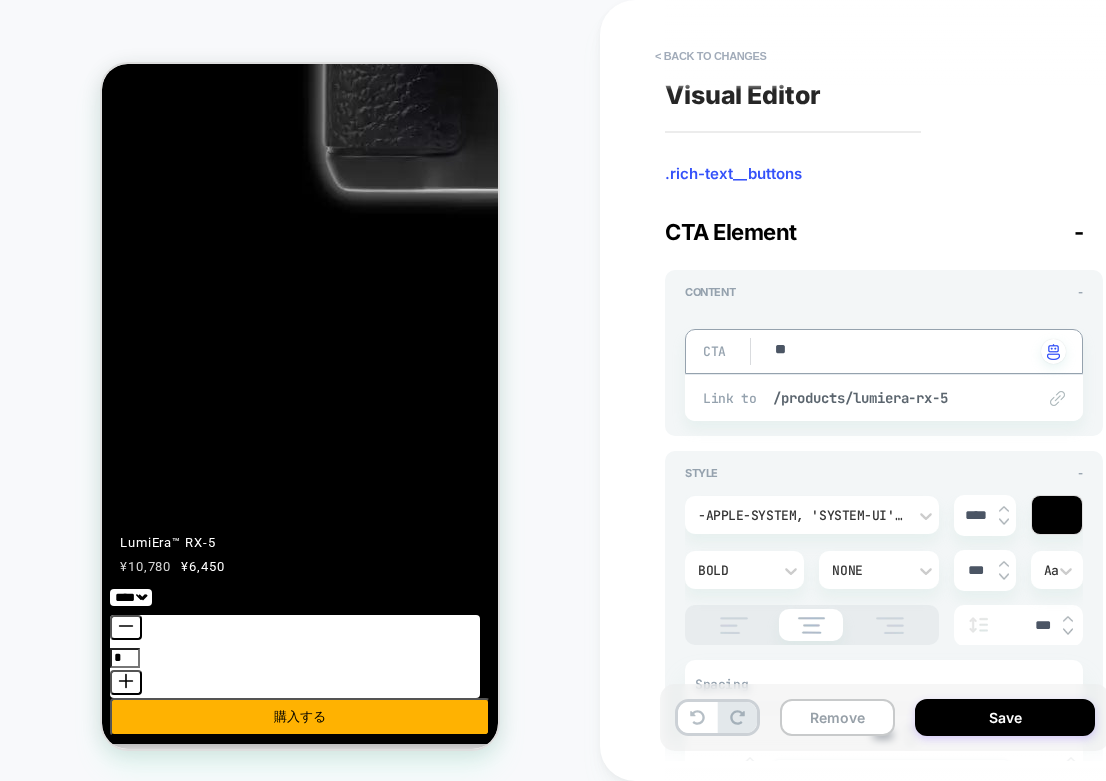 type on "*" 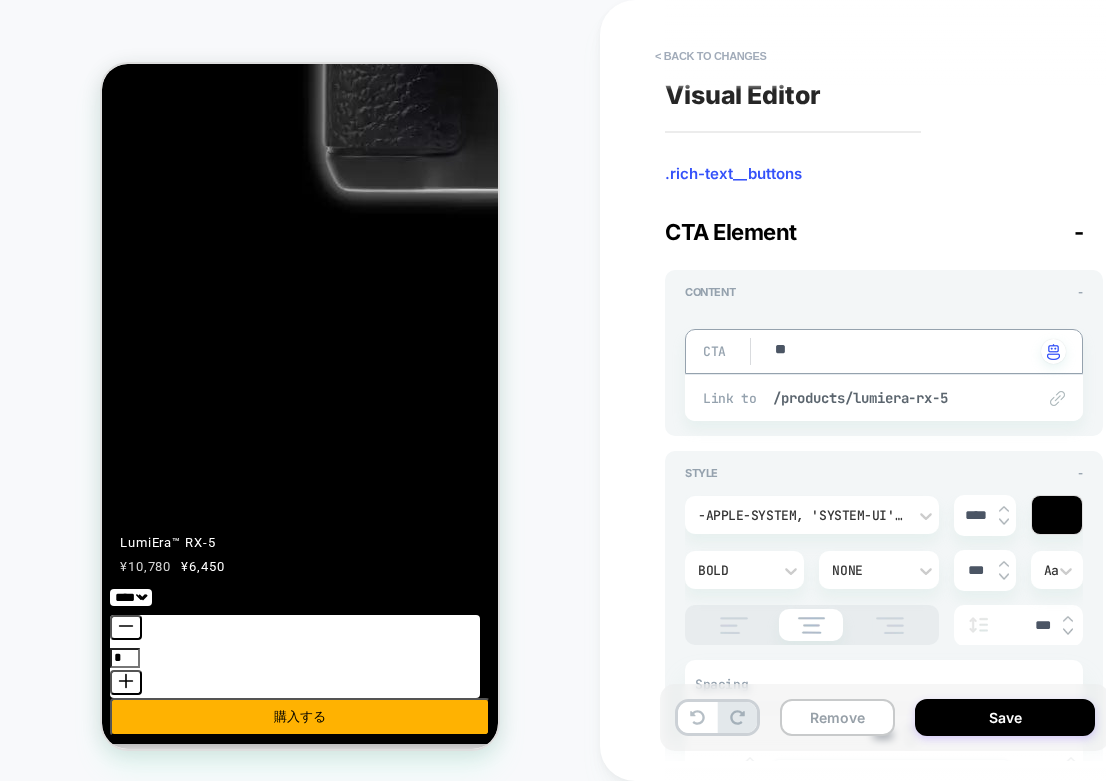 type on "**" 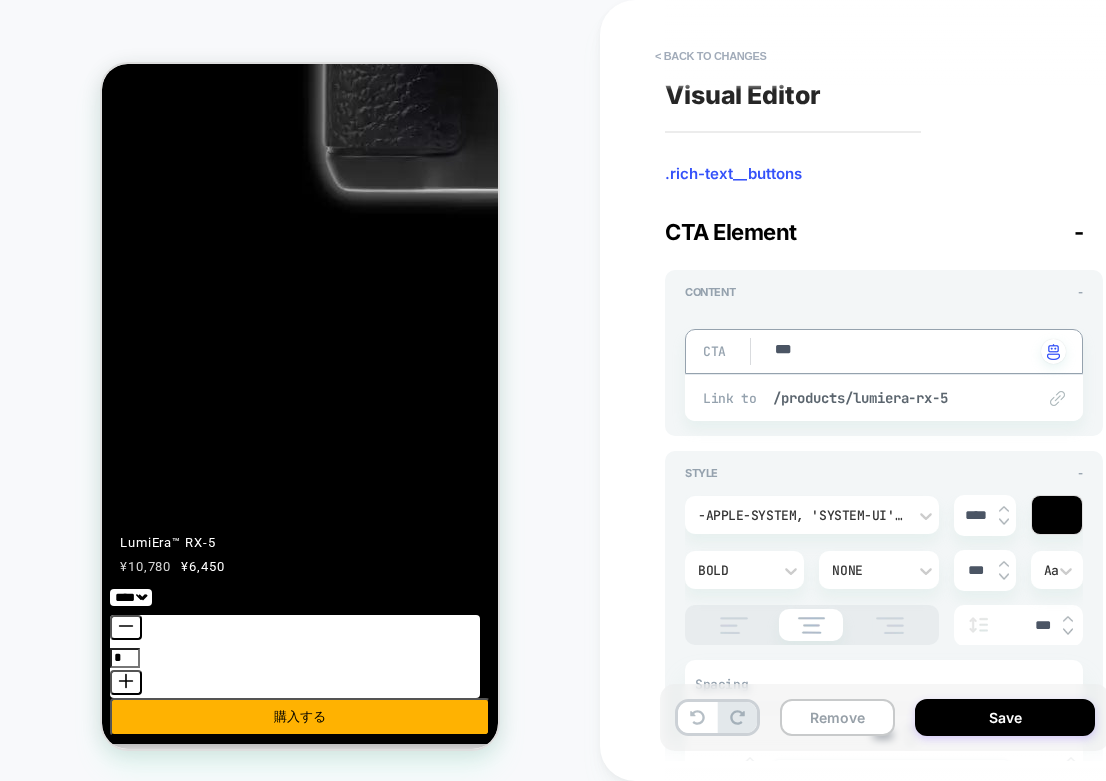 type on "*" 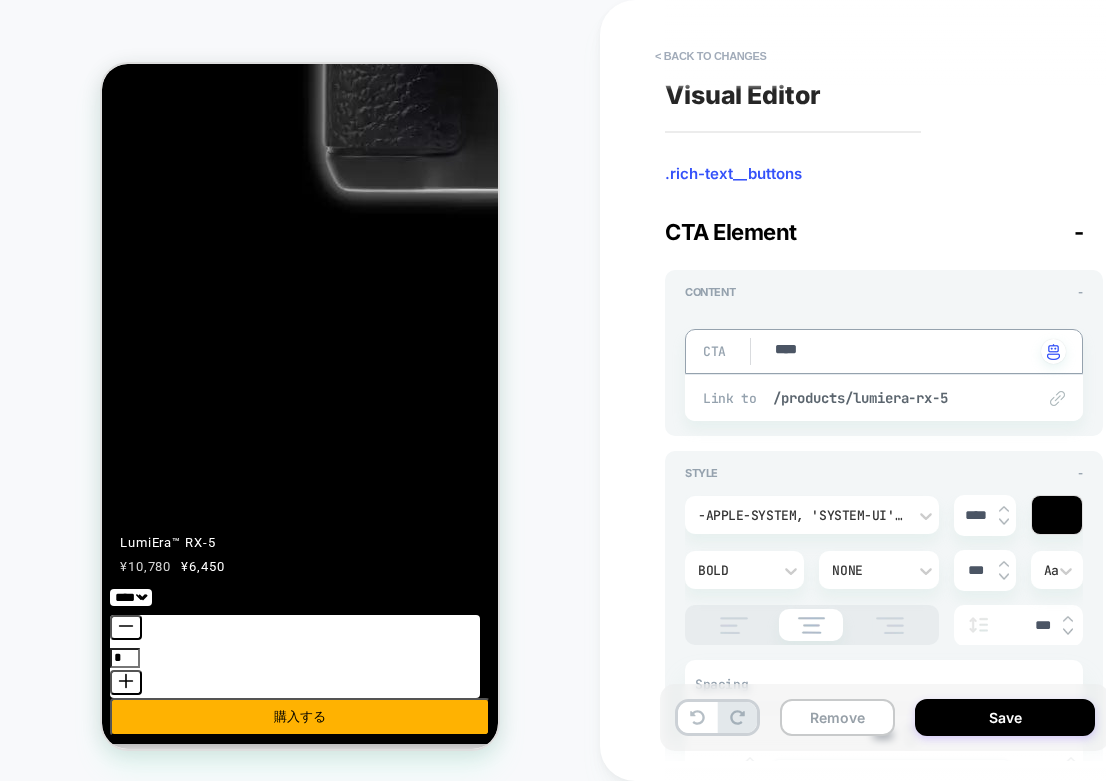 type on "*" 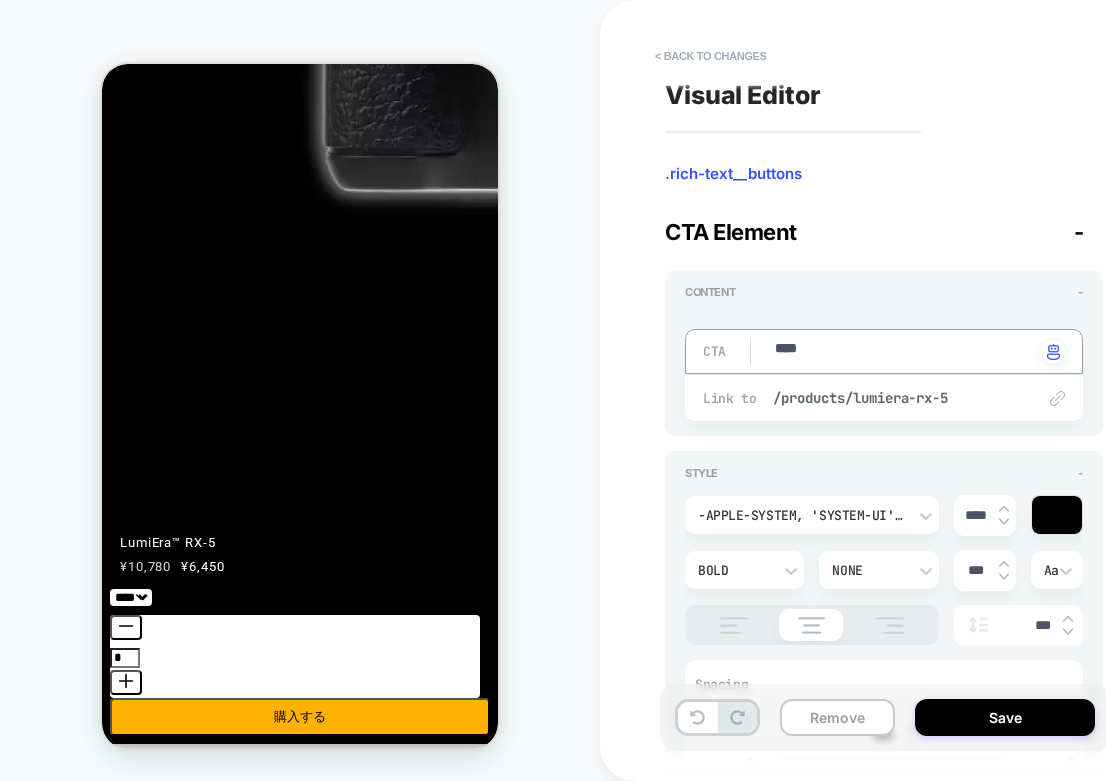 type on "*" 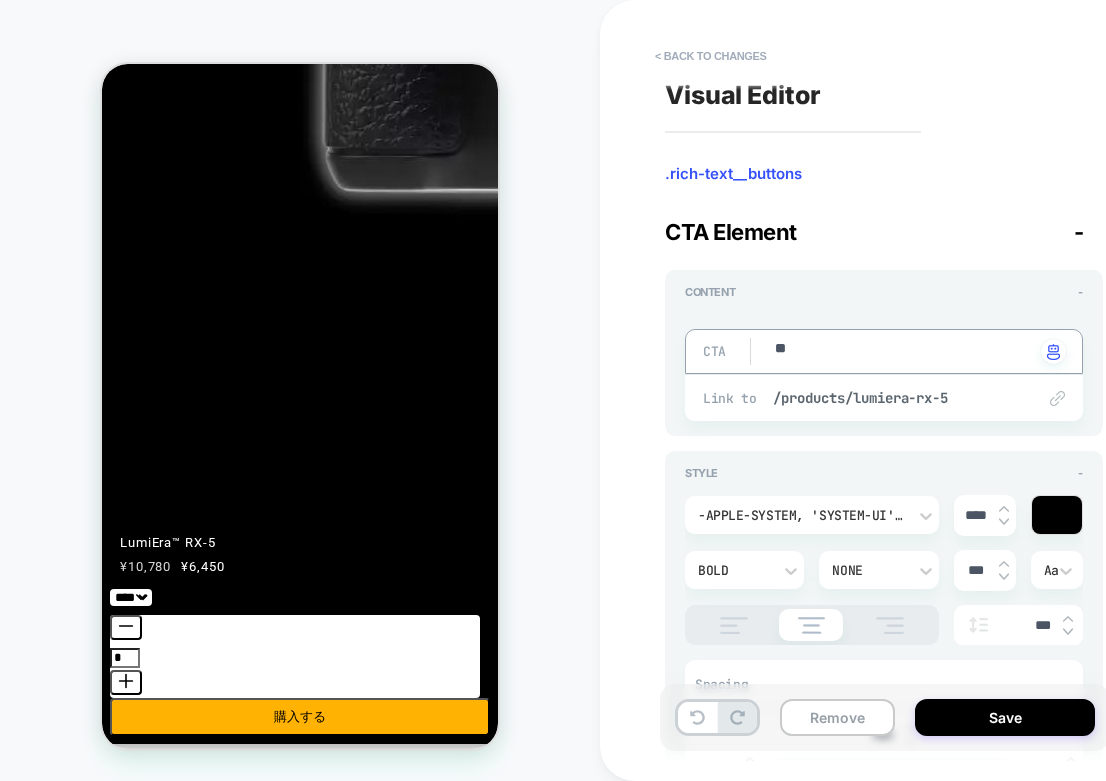 type on "*" 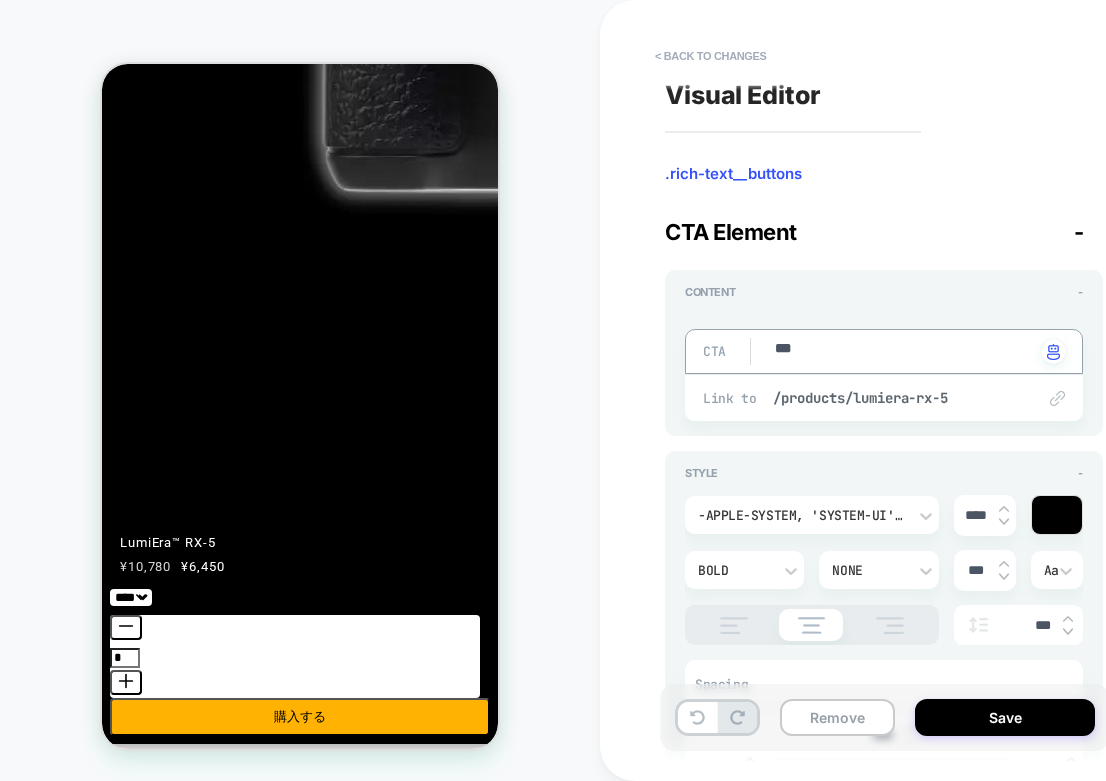 type on "*" 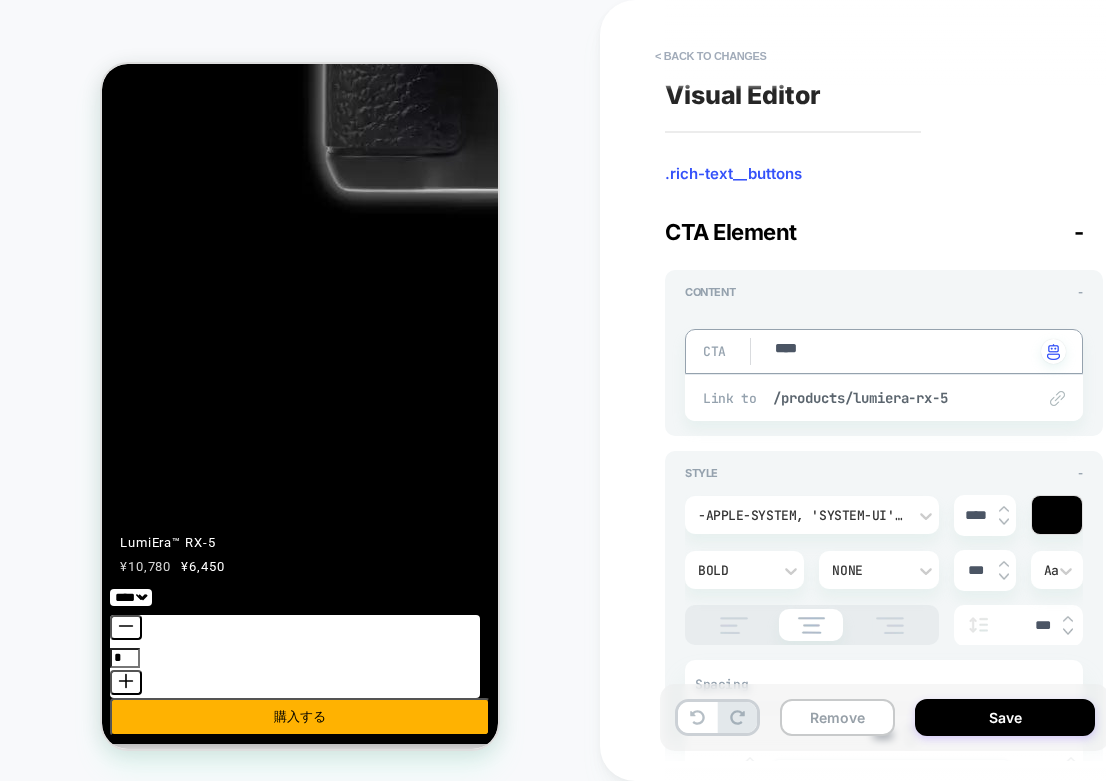 type on "*" 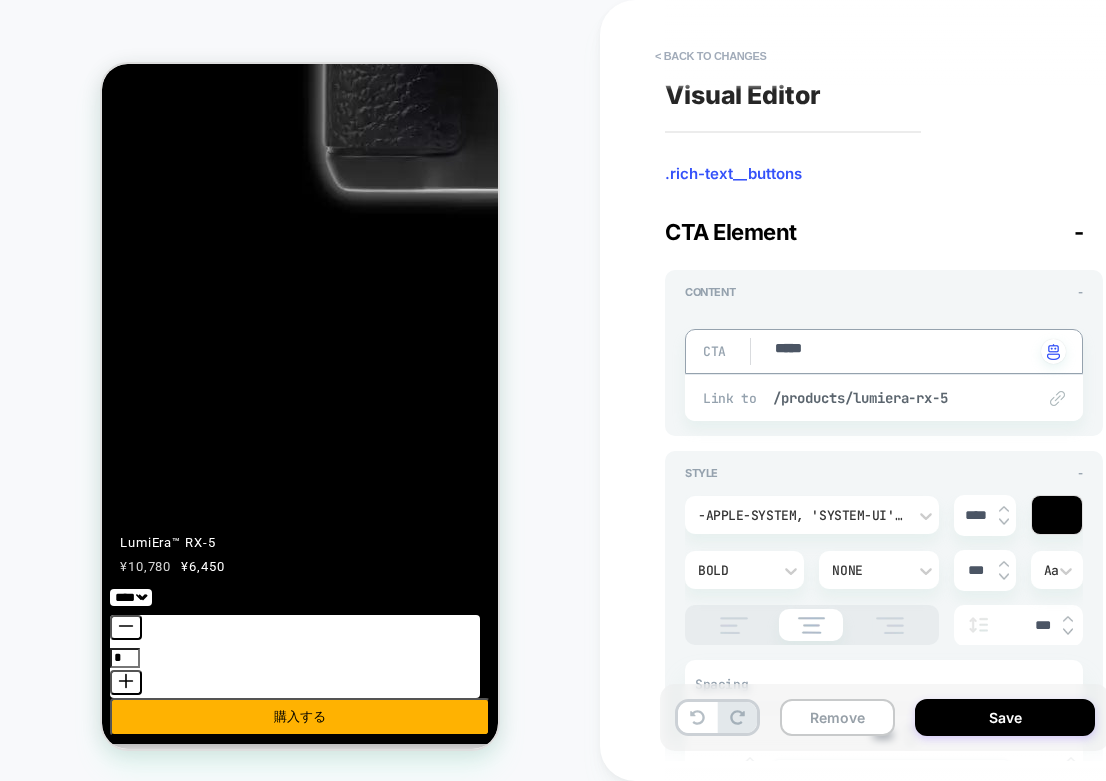 type on "*" 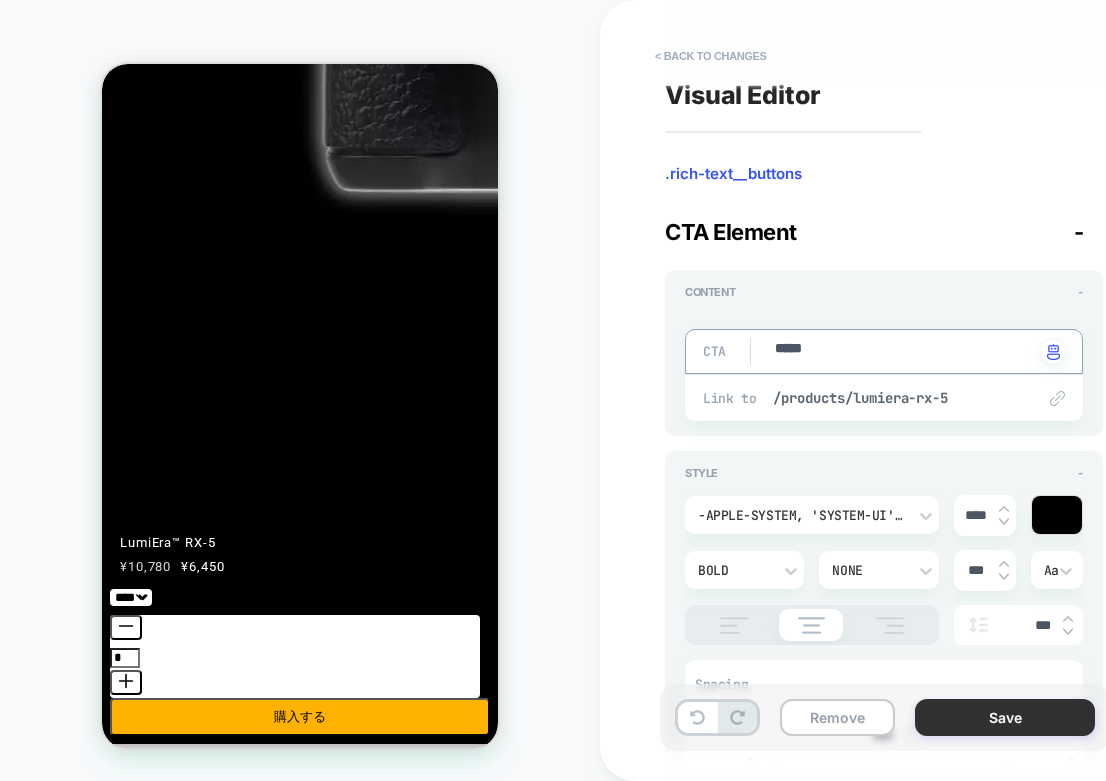 type on "*****" 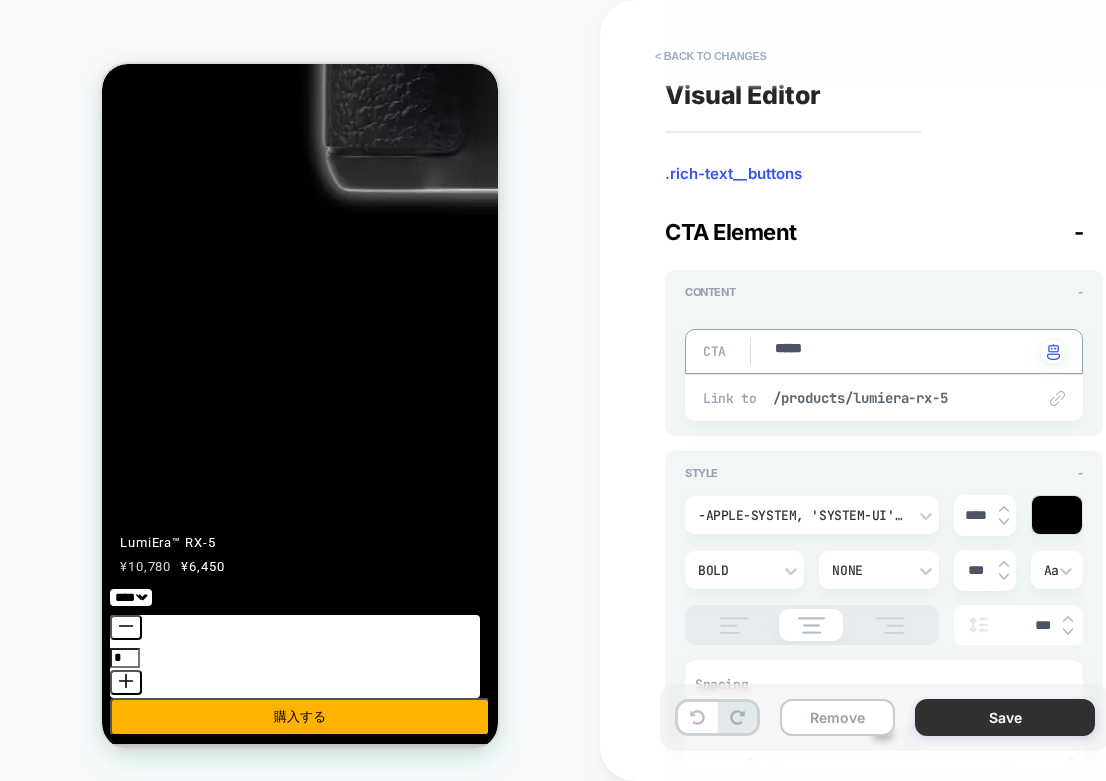 click on "Save" at bounding box center (1005, 717) 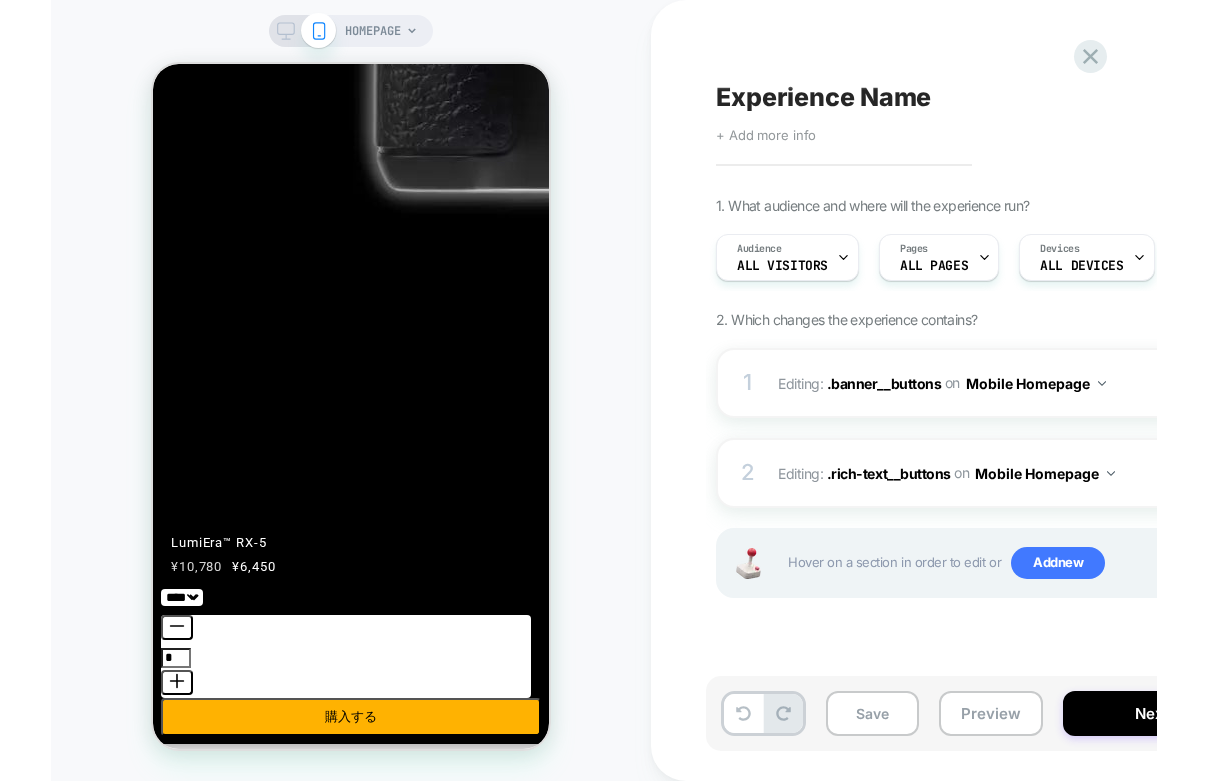 scroll, scrollTop: 0, scrollLeft: 1, axis: horizontal 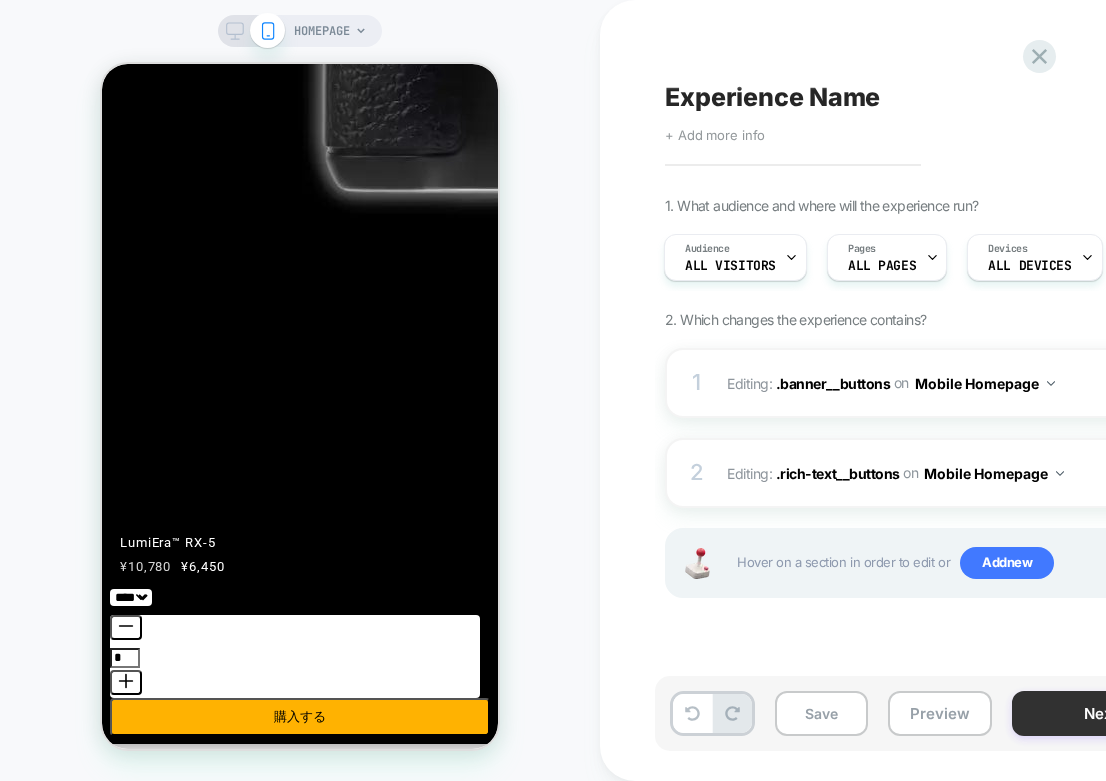click on "Next" at bounding box center (1101, 713) 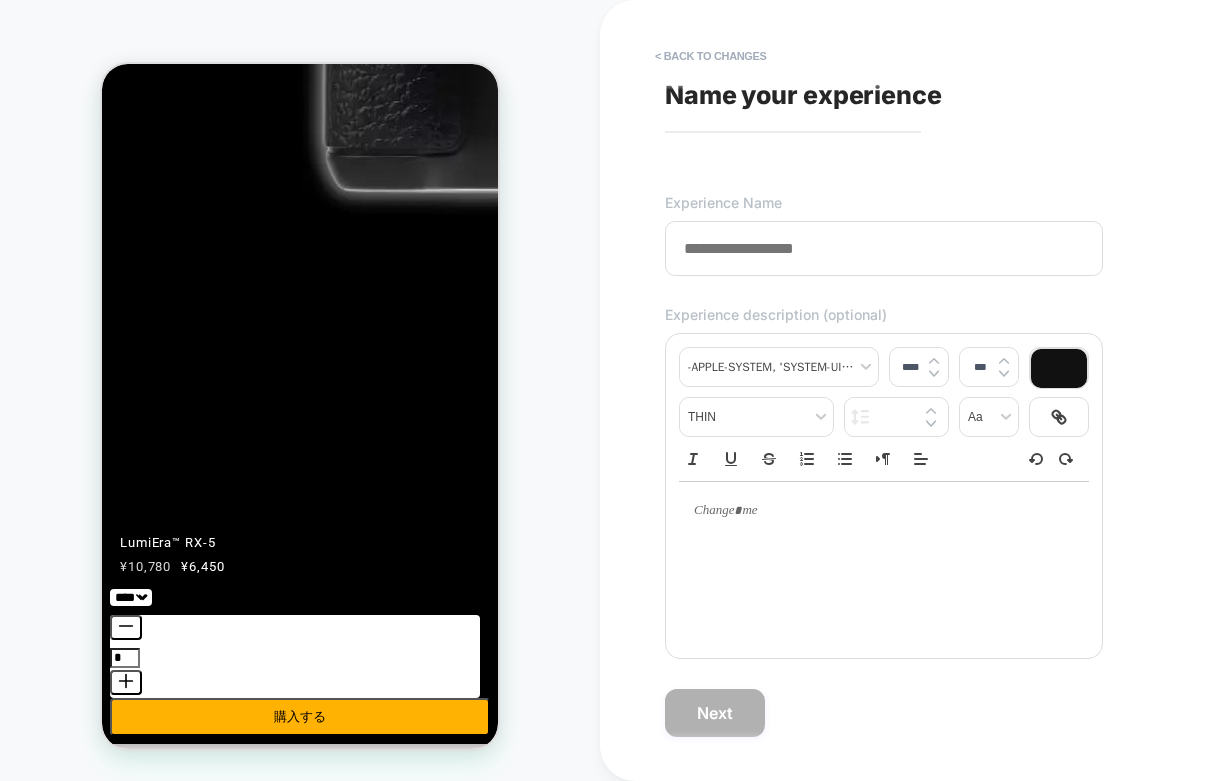 click at bounding box center [884, 248] 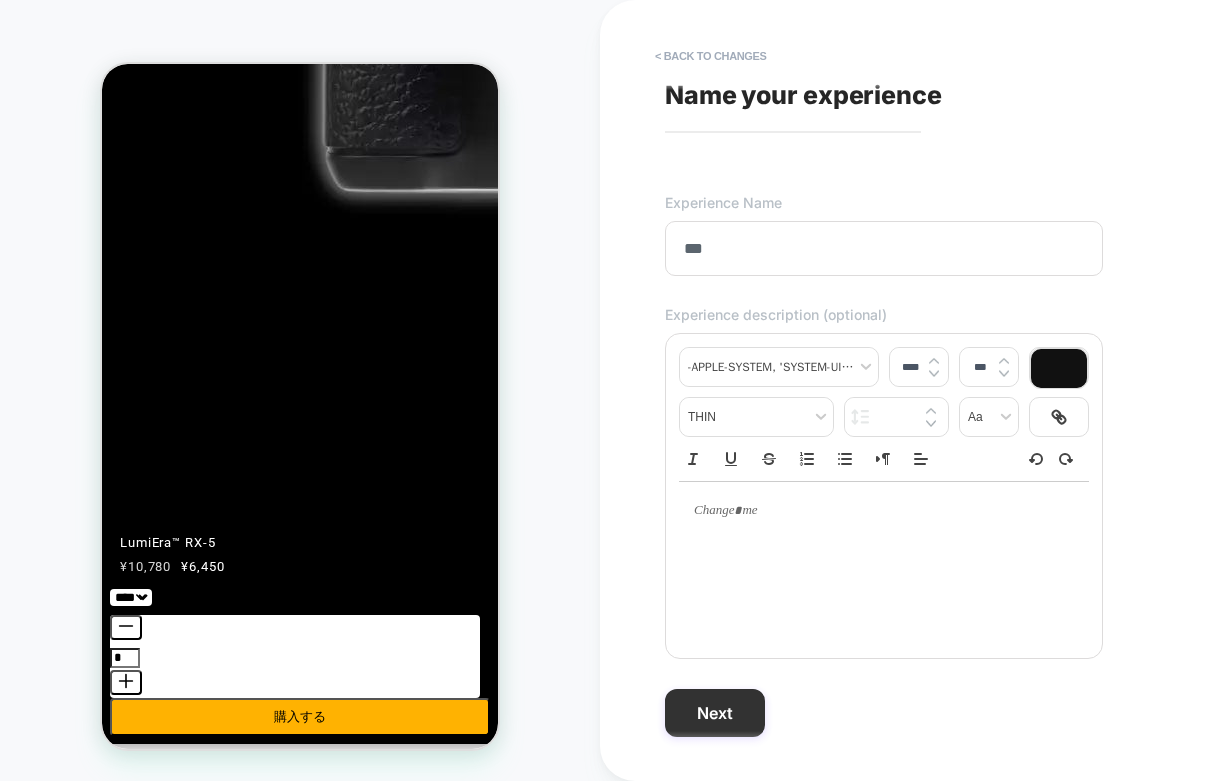 type on "***" 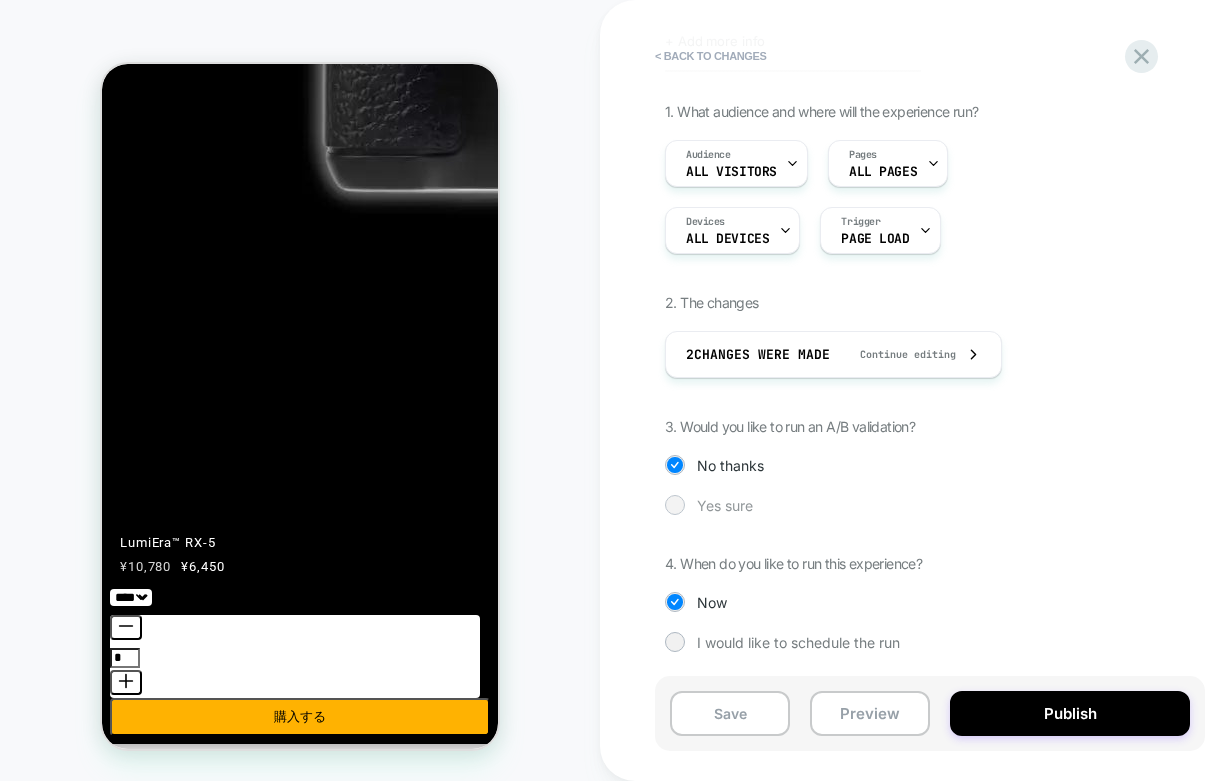 click on "Yes sure" at bounding box center (725, 505) 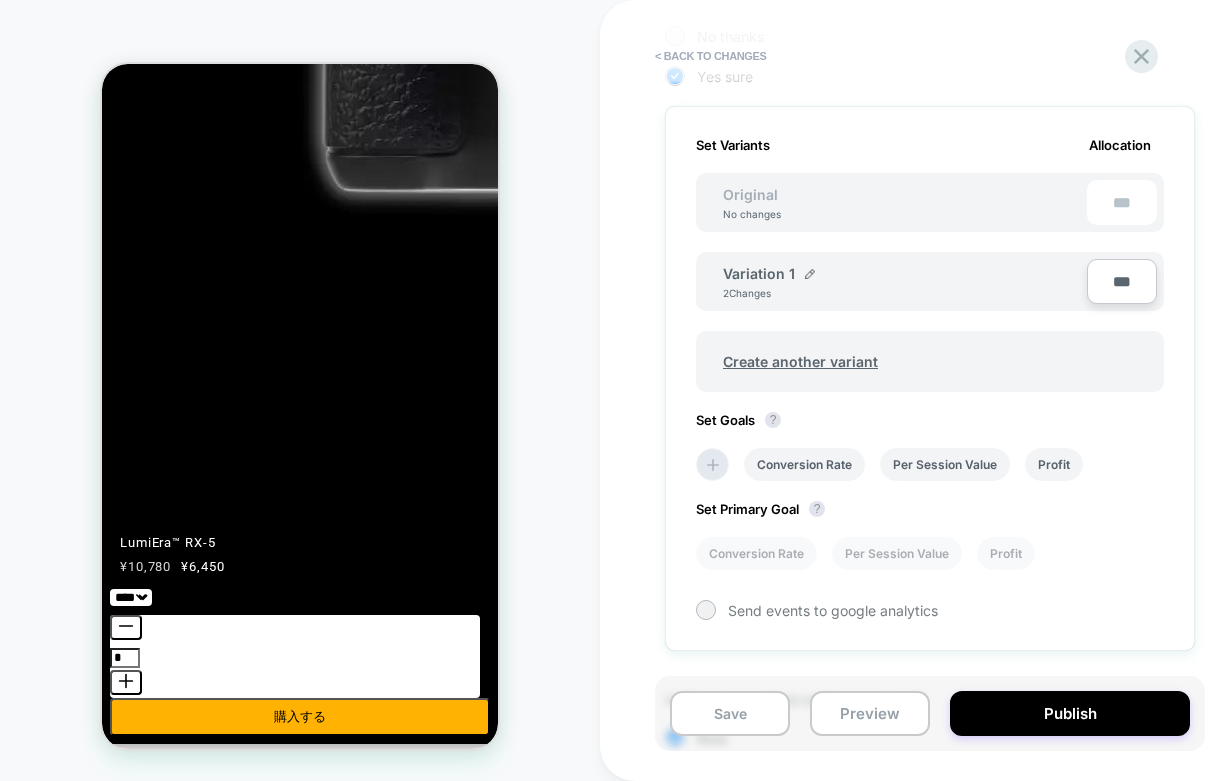 scroll, scrollTop: 660, scrollLeft: 0, axis: vertical 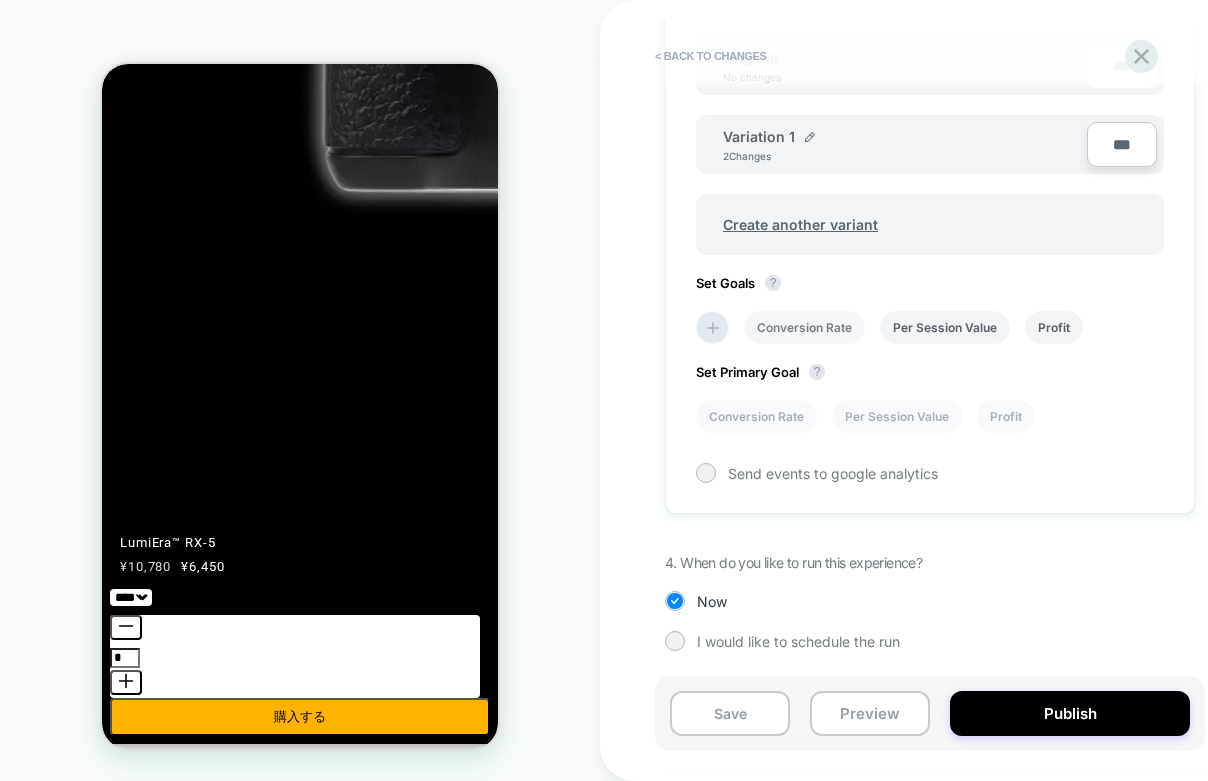 click on "Conversion Rate" at bounding box center [804, 327] 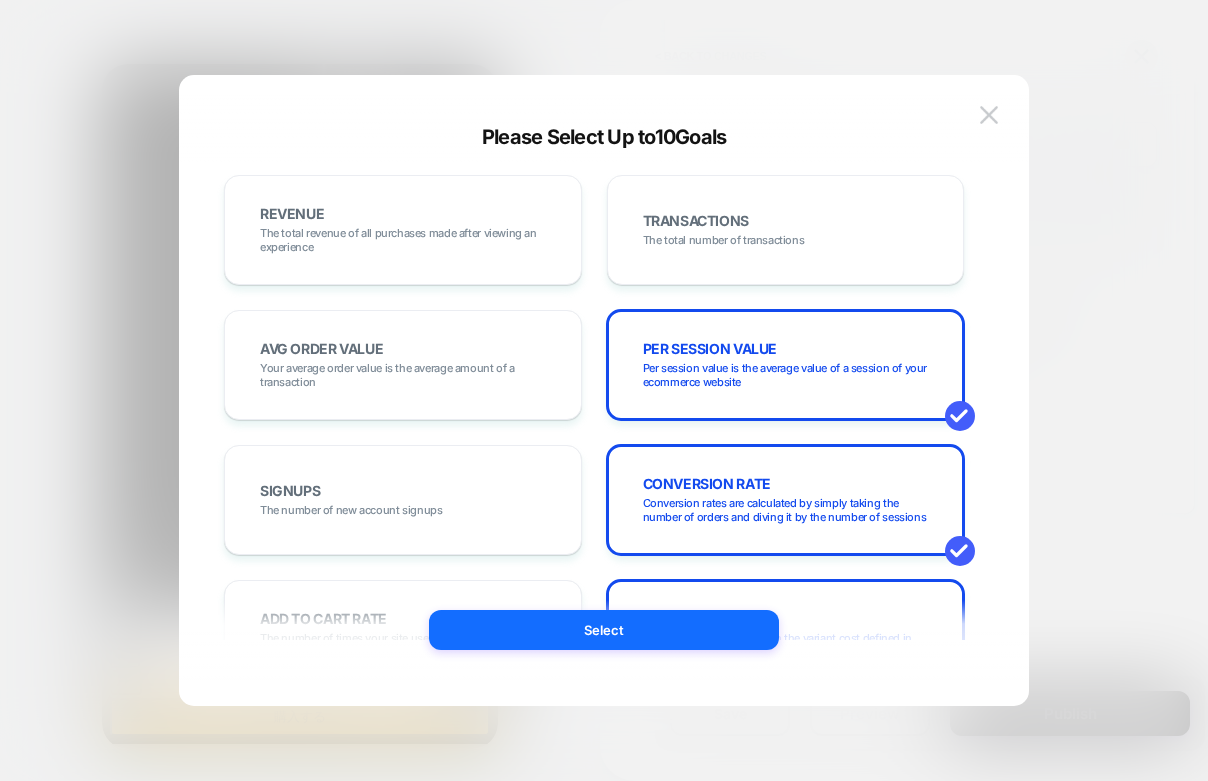 click at bounding box center (604, 390) 